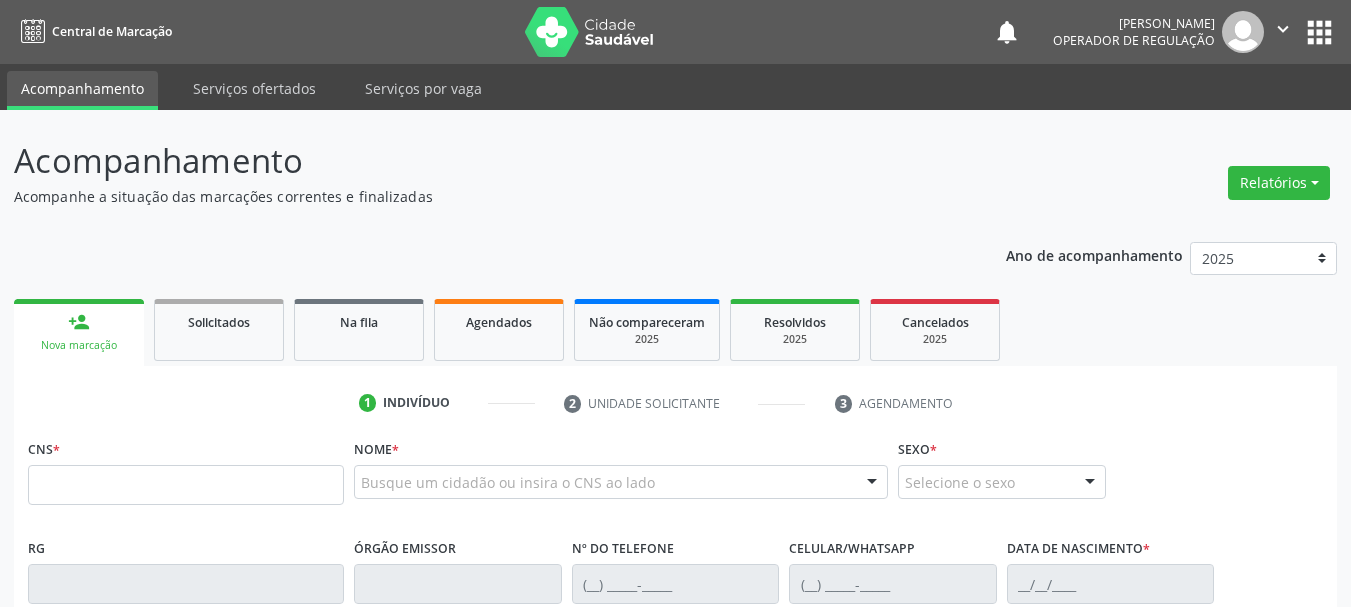 click on "Agendados" at bounding box center [499, 322] 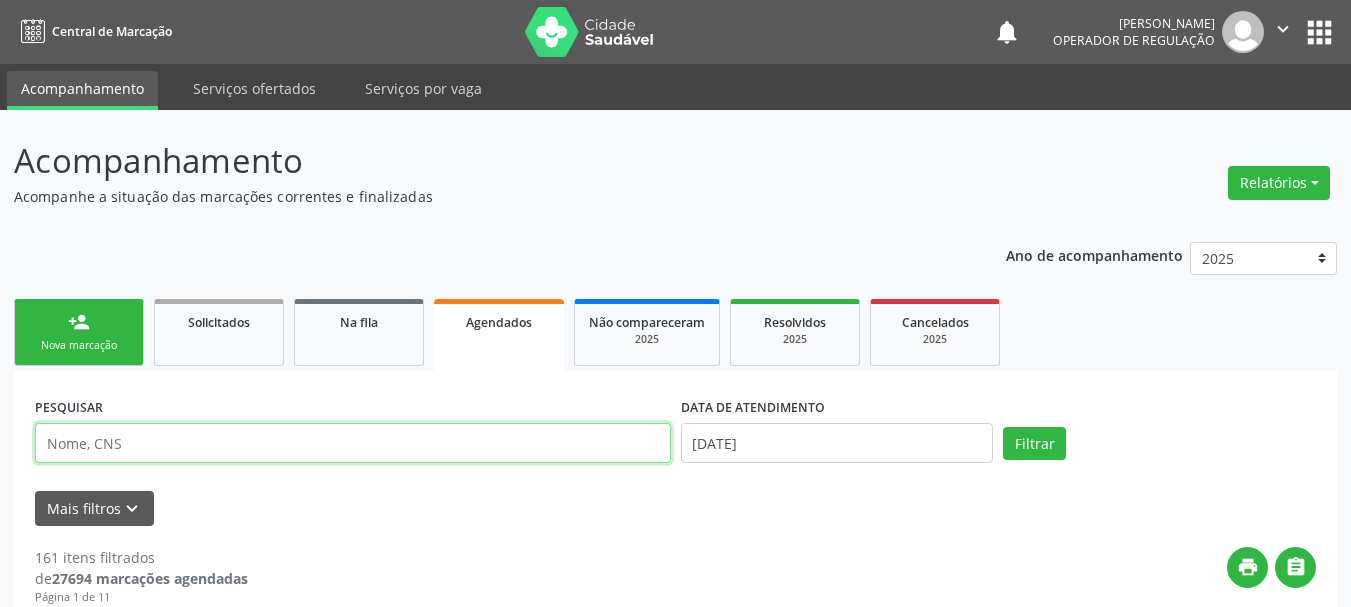 click at bounding box center [353, 443] 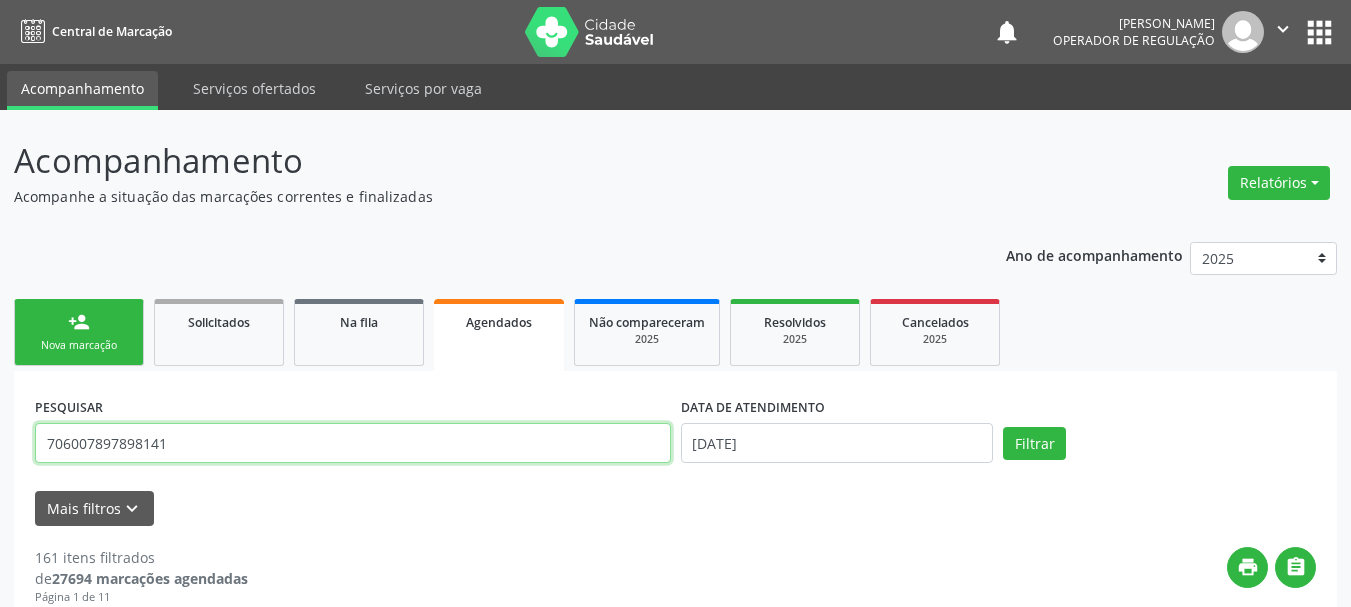 type on "706007897898141" 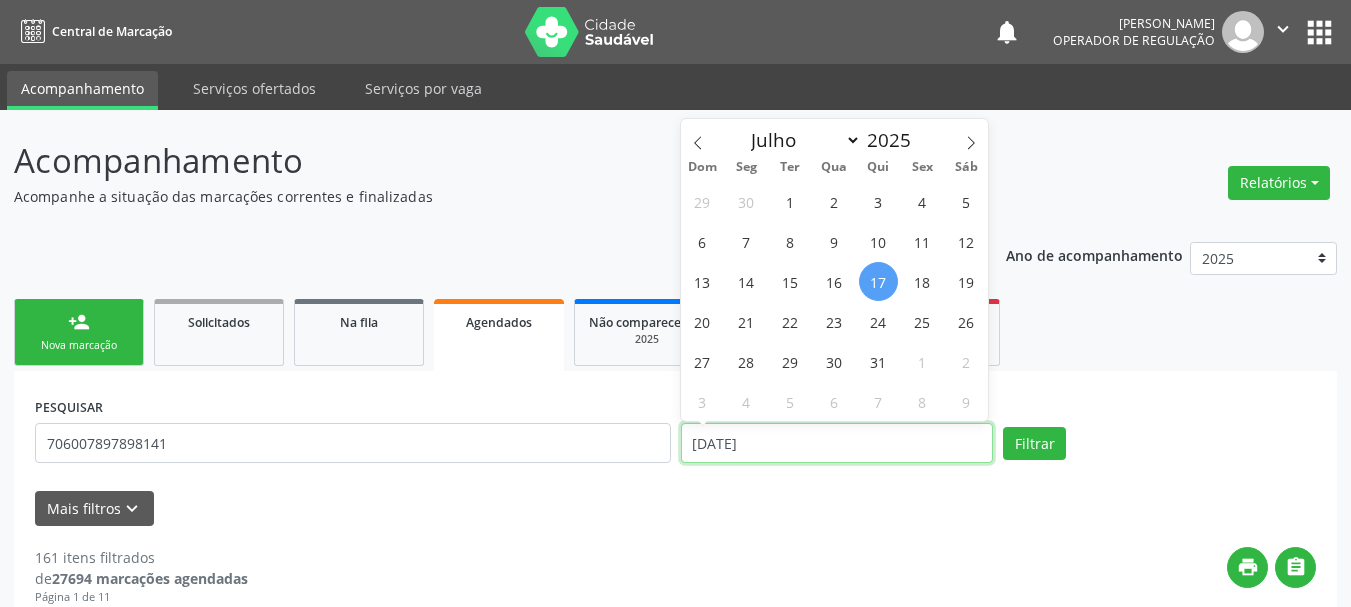click on "[DATE]" at bounding box center [837, 443] 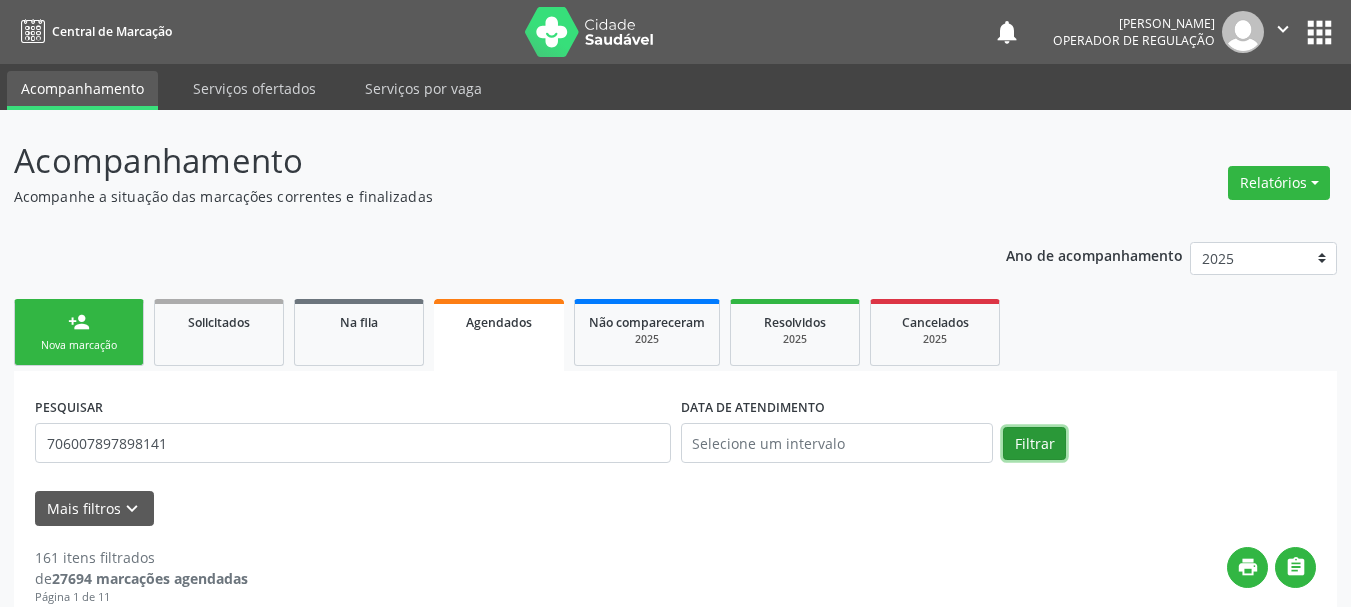 click on "Filtrar" at bounding box center [1034, 444] 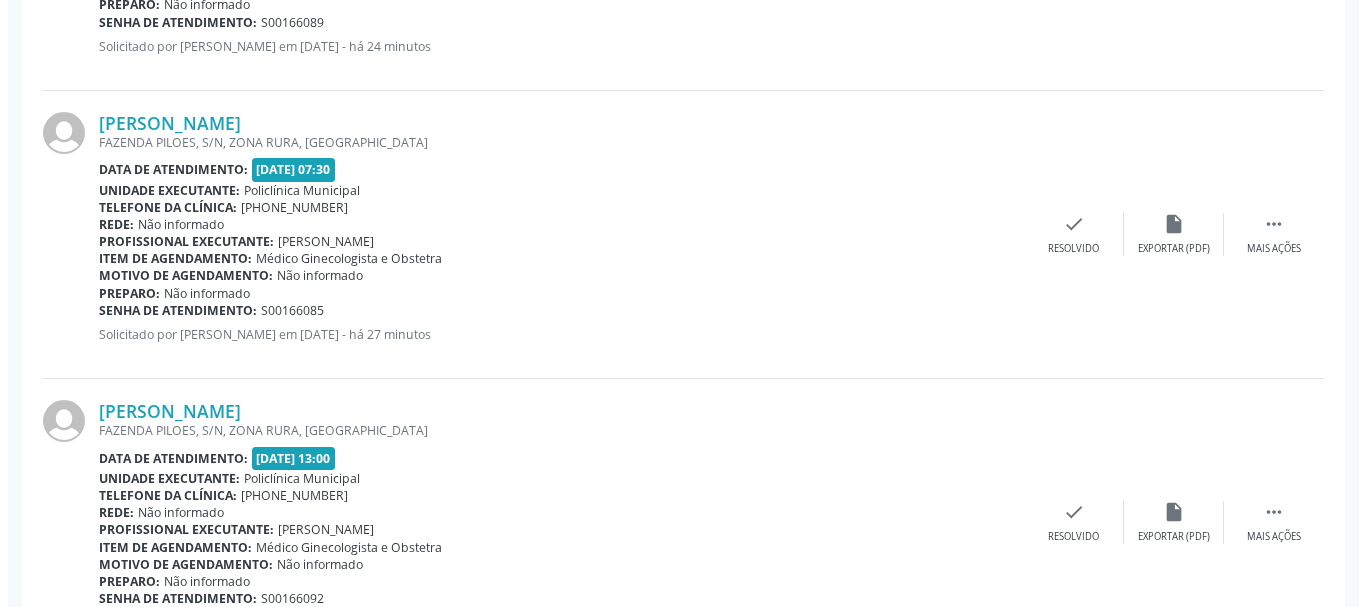 scroll, scrollTop: 3203, scrollLeft: 0, axis: vertical 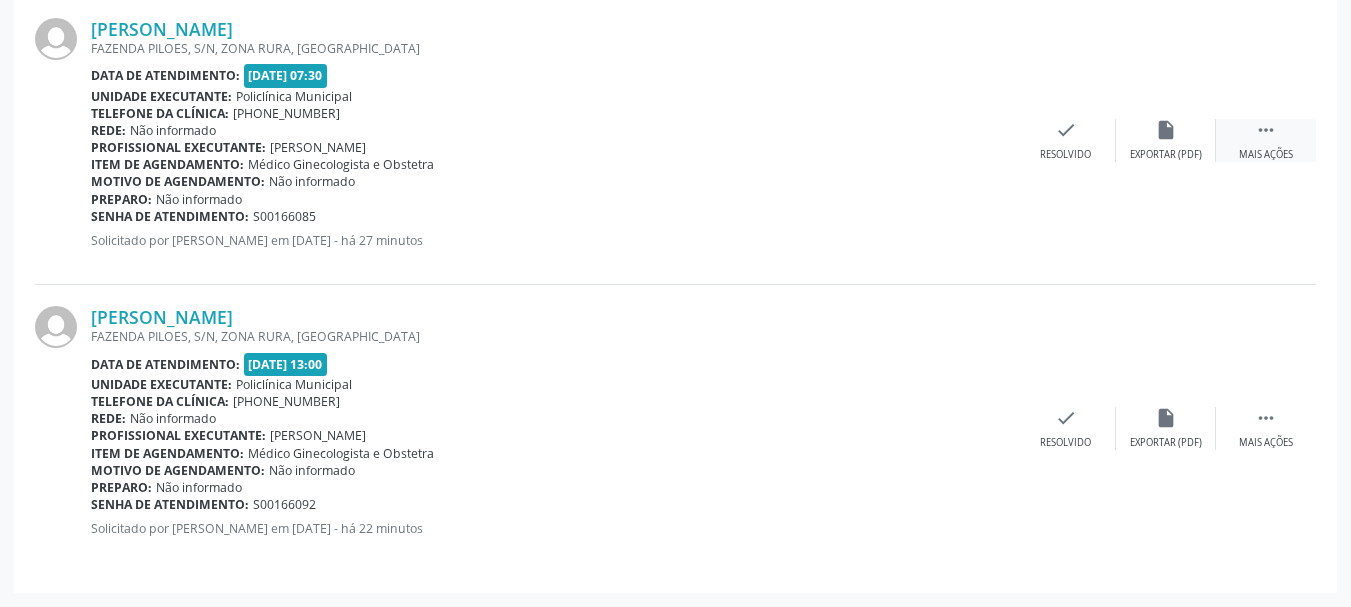 click on "" at bounding box center (1266, 130) 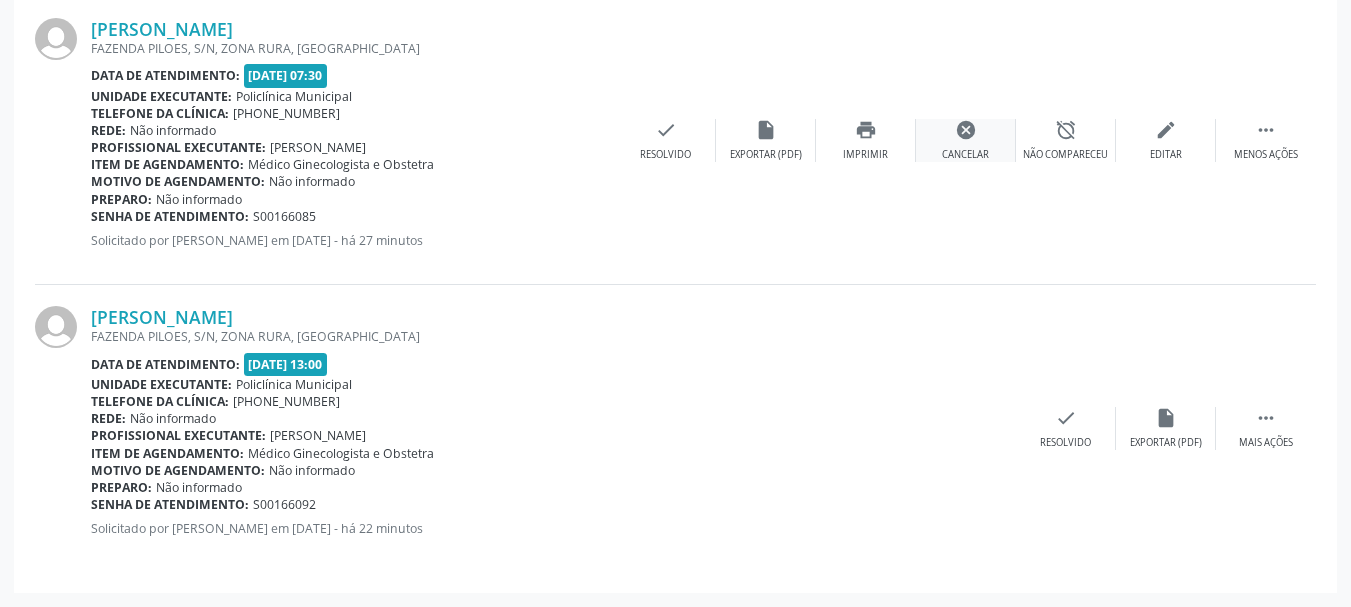 click on "cancel
Cancelar" at bounding box center (966, 140) 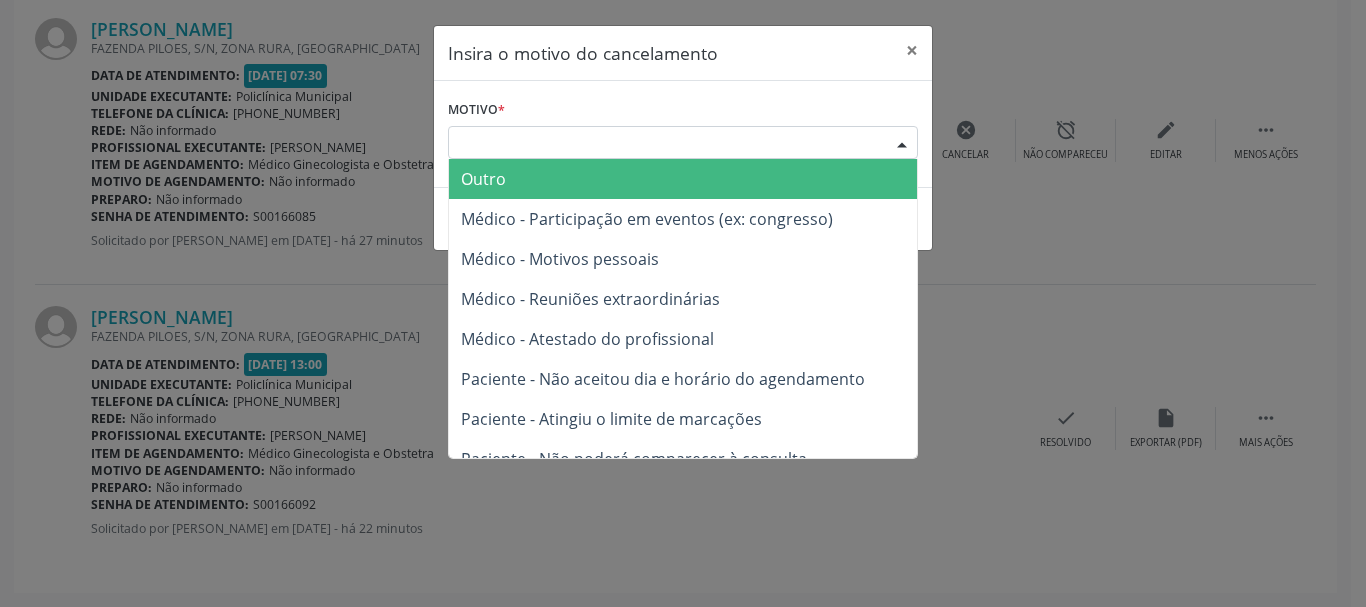 click on "Escolha o motivo" at bounding box center [683, 143] 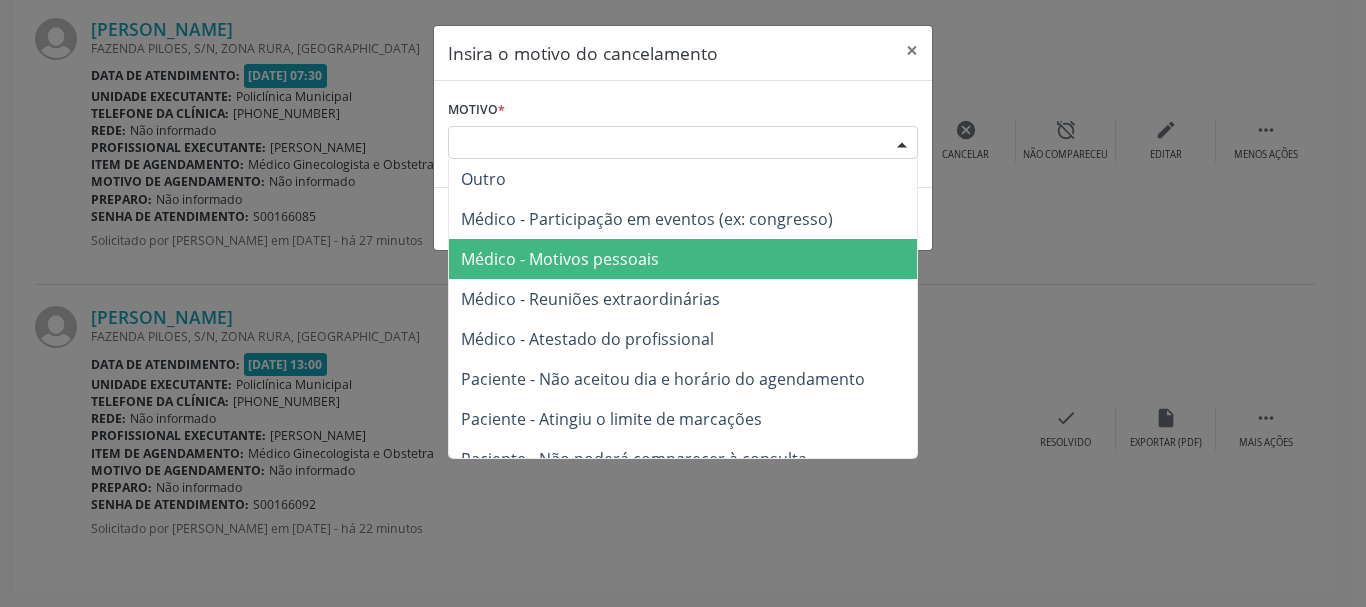 drag, startPoint x: 726, startPoint y: 252, endPoint x: 849, endPoint y: 222, distance: 126.60569 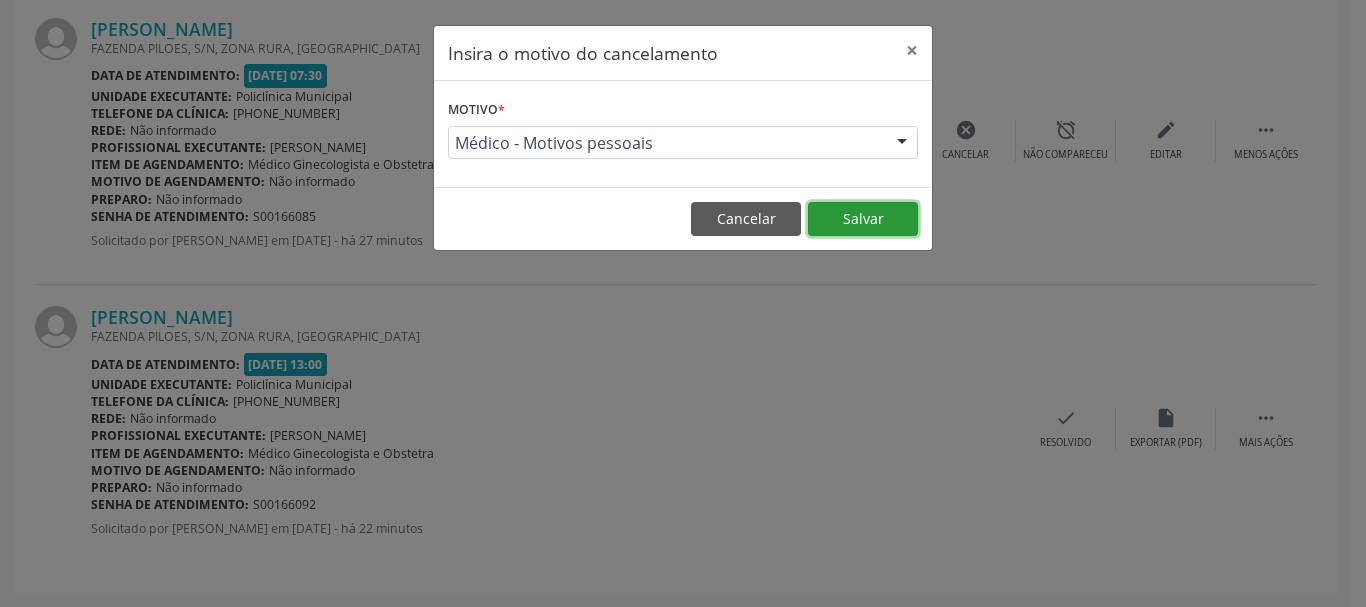 click on "Salvar" at bounding box center (863, 219) 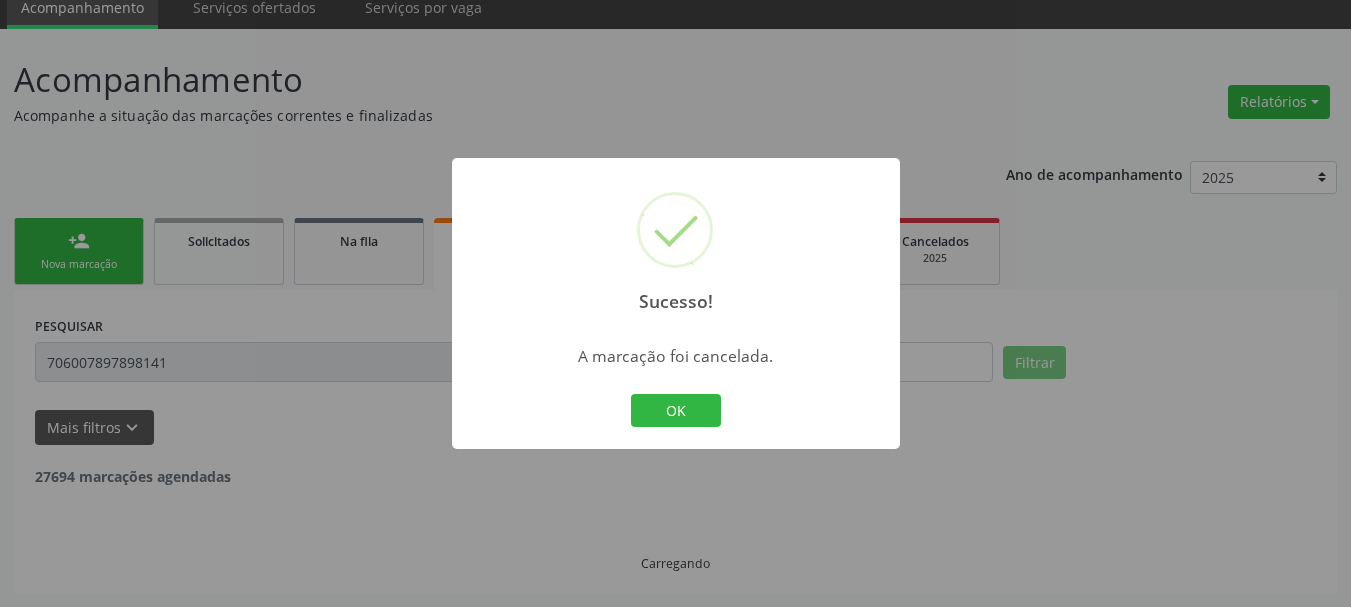 scroll, scrollTop: 2915, scrollLeft: 0, axis: vertical 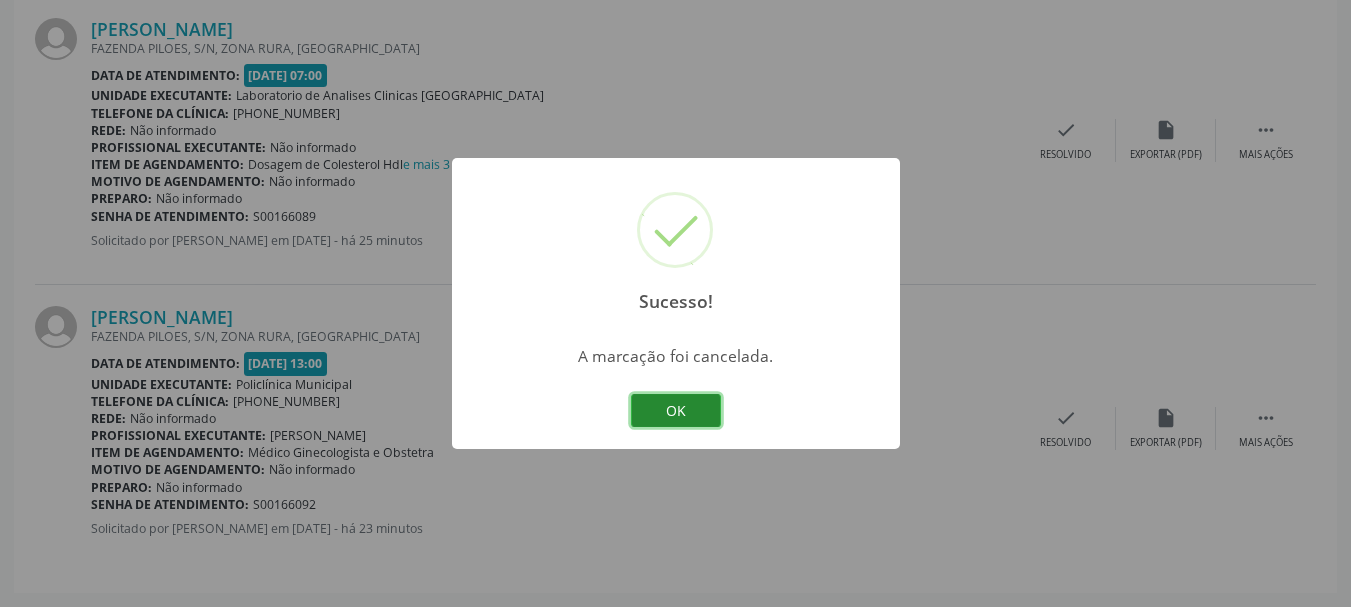 click on "OK" at bounding box center [676, 411] 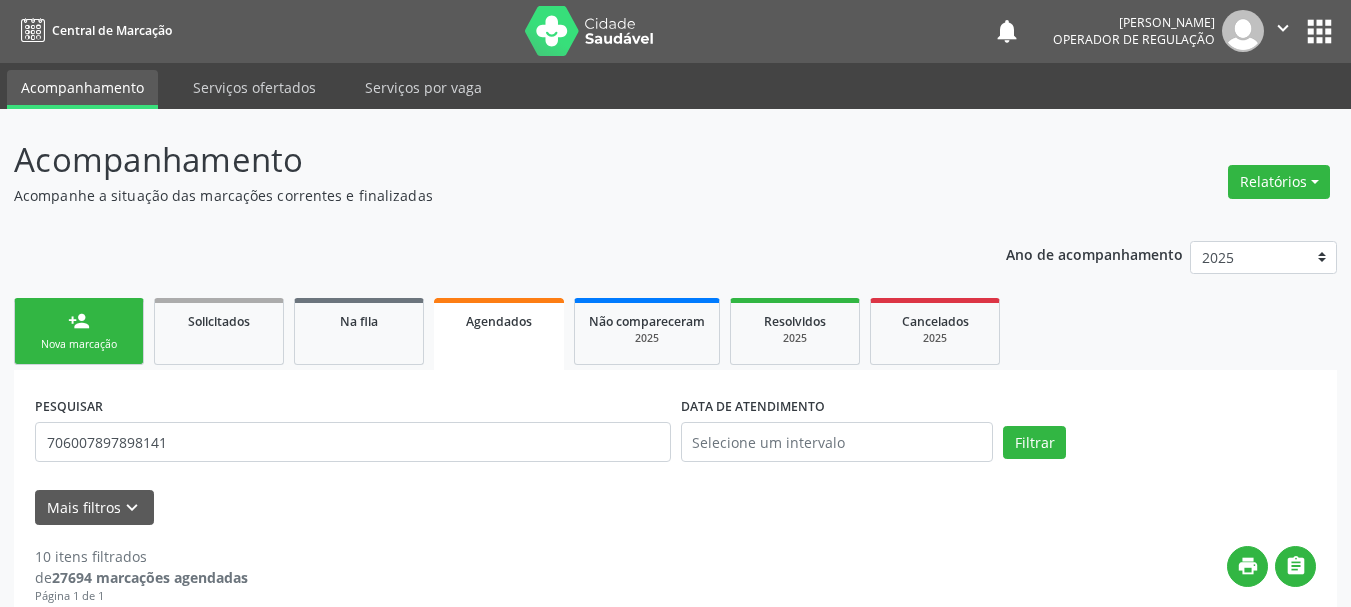 scroll, scrollTop: 0, scrollLeft: 0, axis: both 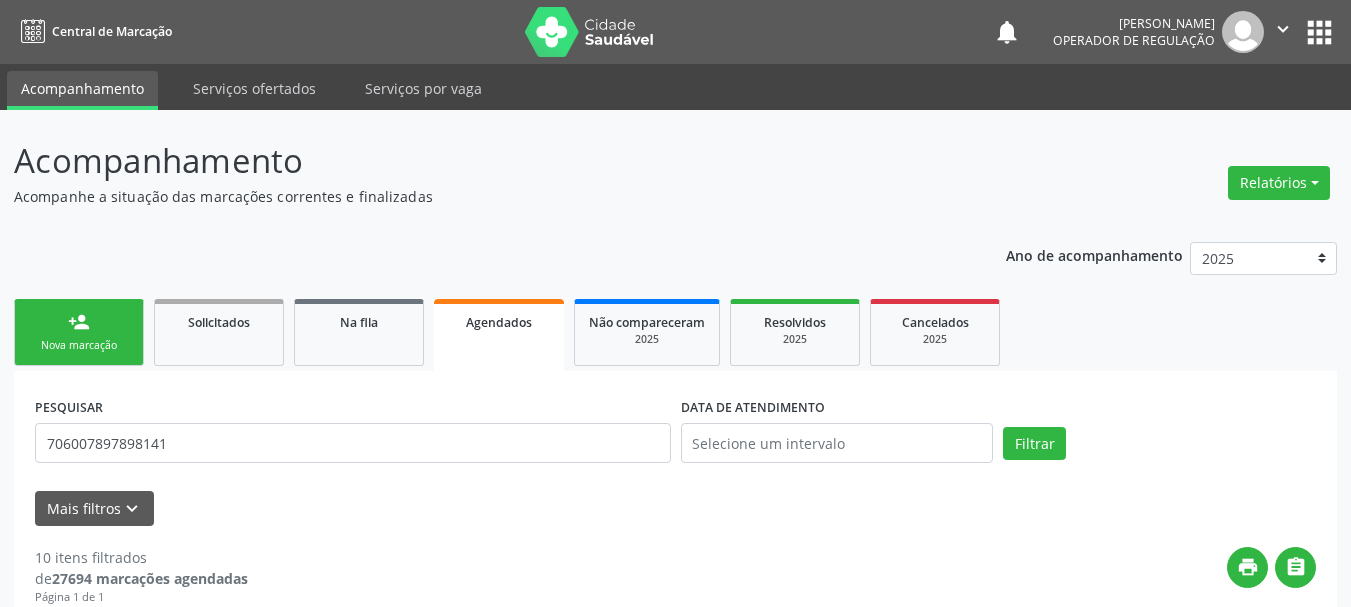 click on "Nova marcação" at bounding box center [79, 345] 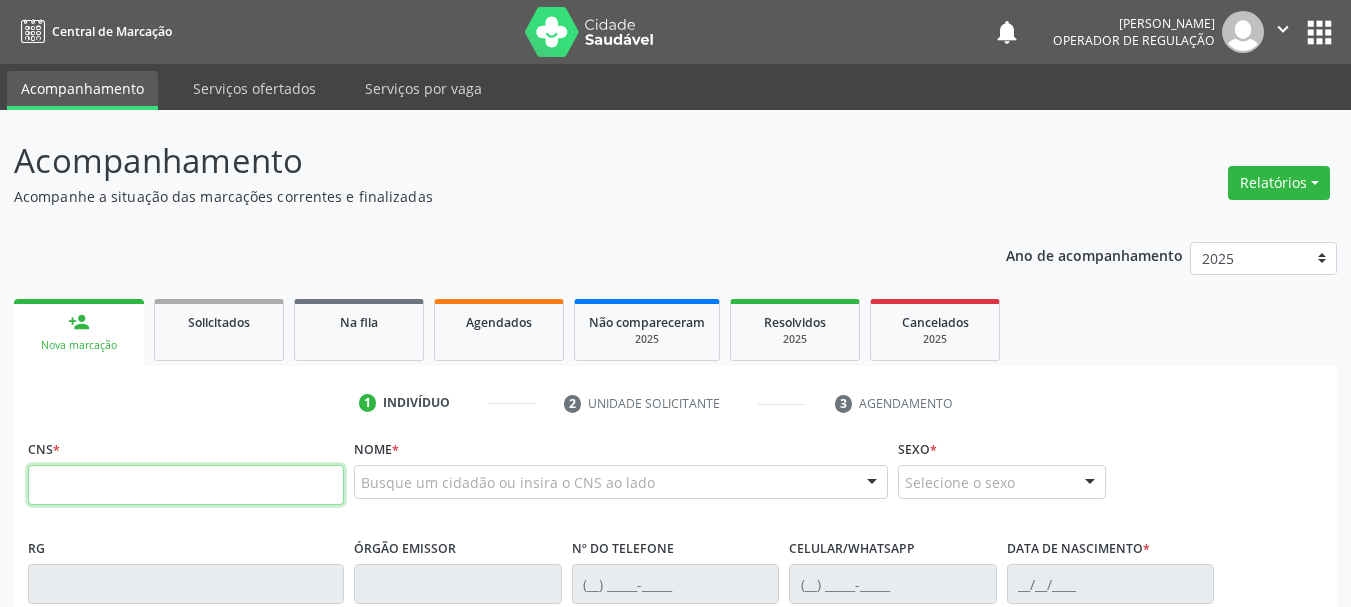 click at bounding box center [186, 485] 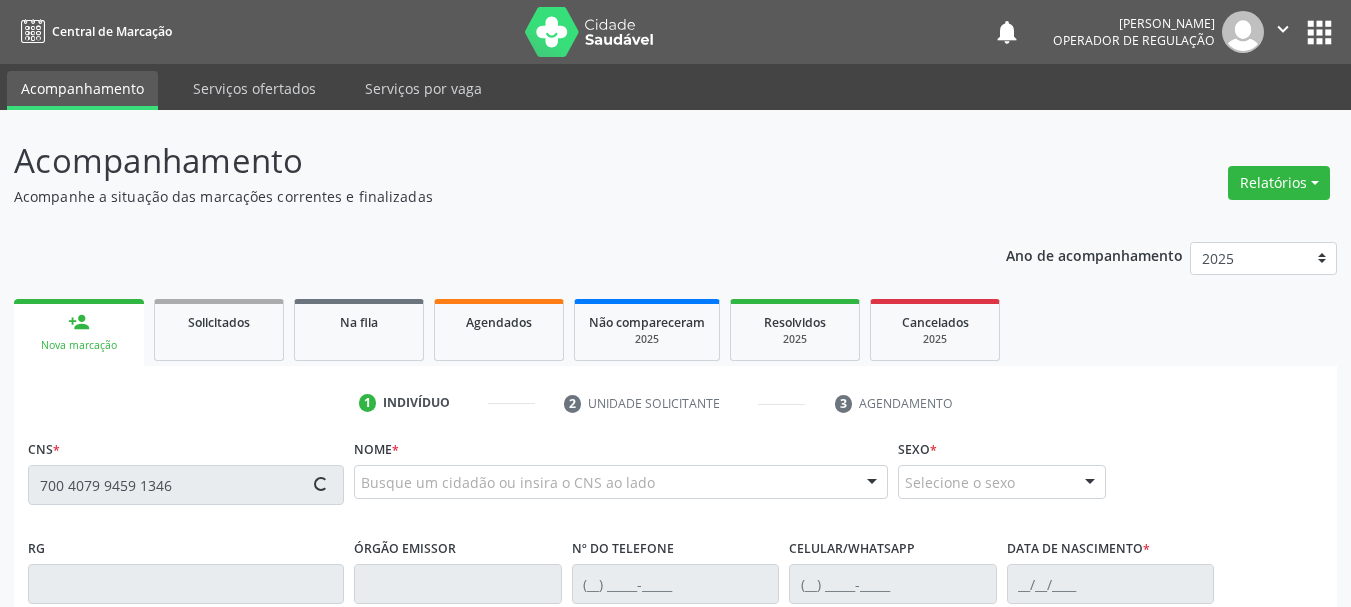 type on "700 4079 9459 1346" 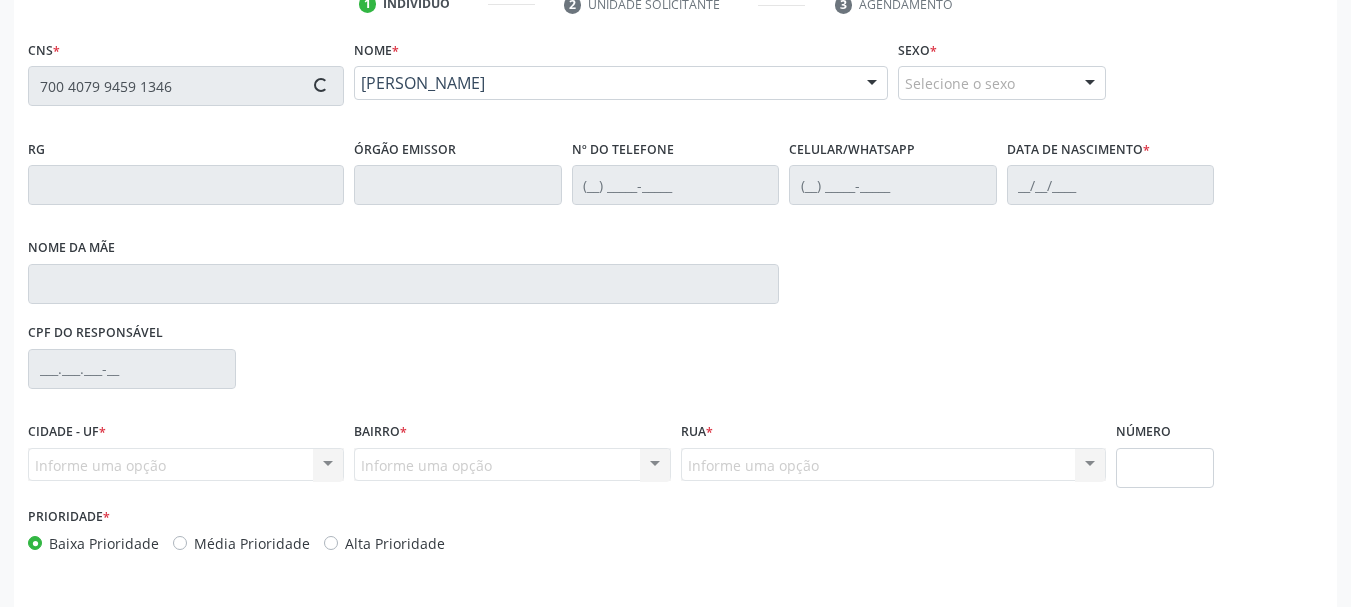 scroll, scrollTop: 400, scrollLeft: 0, axis: vertical 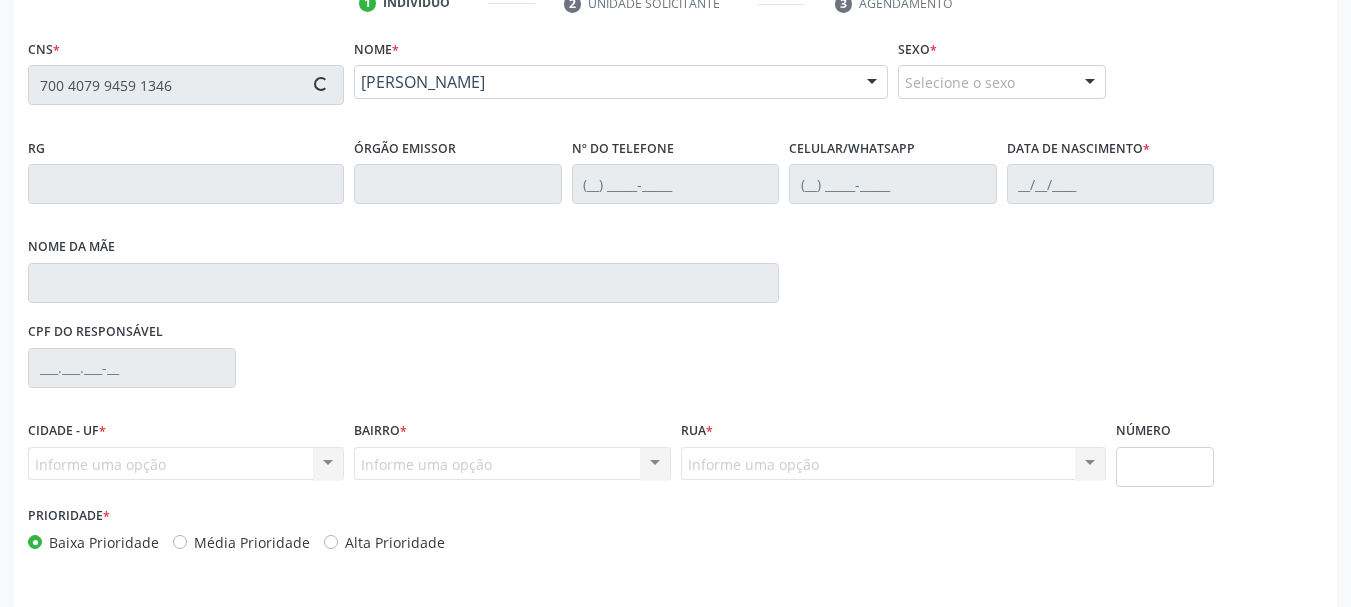 type on "560070708" 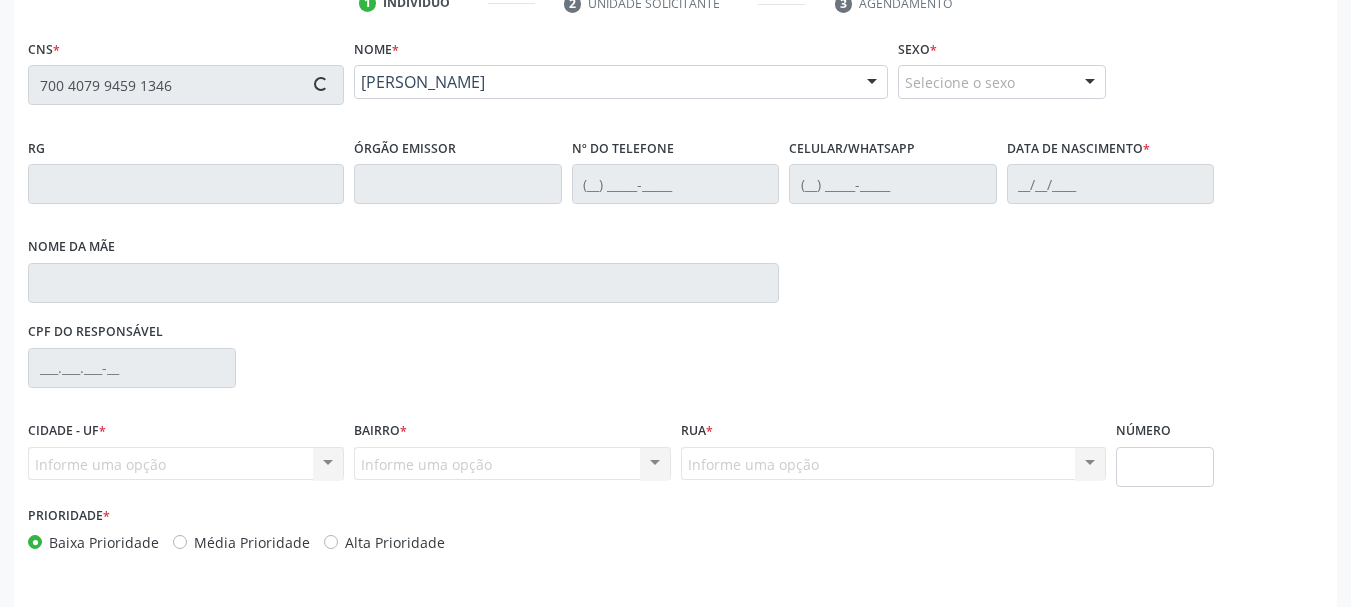 type on "[DATE]" 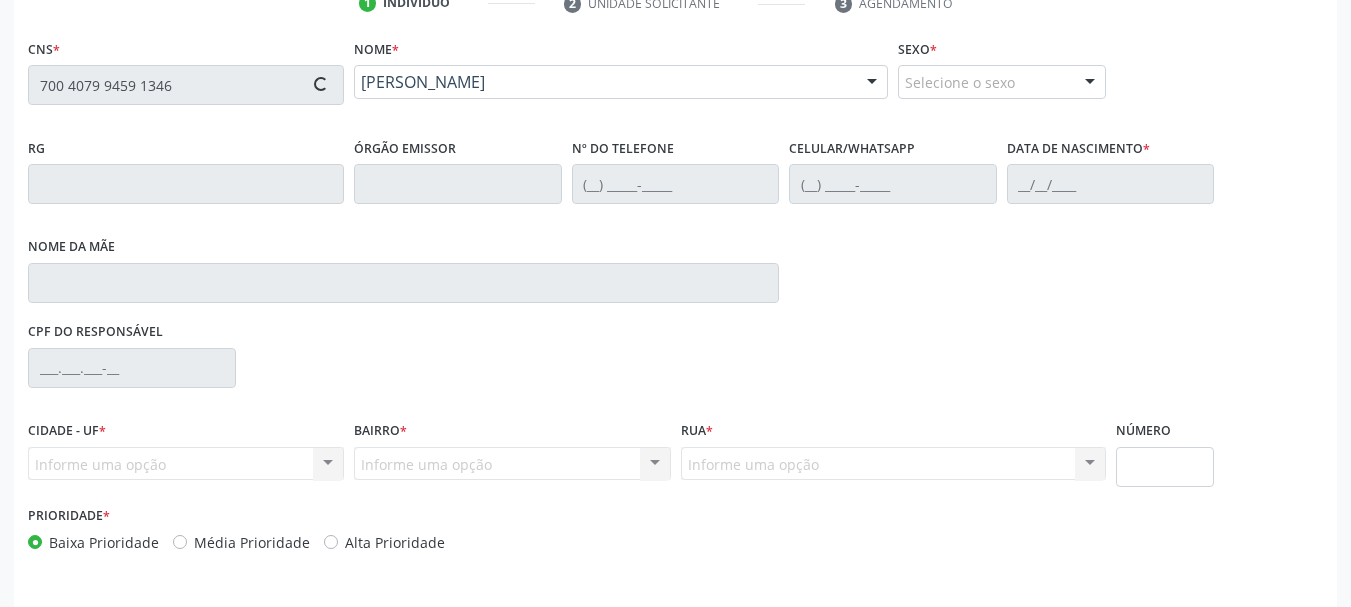 type on "009.076.115-40" 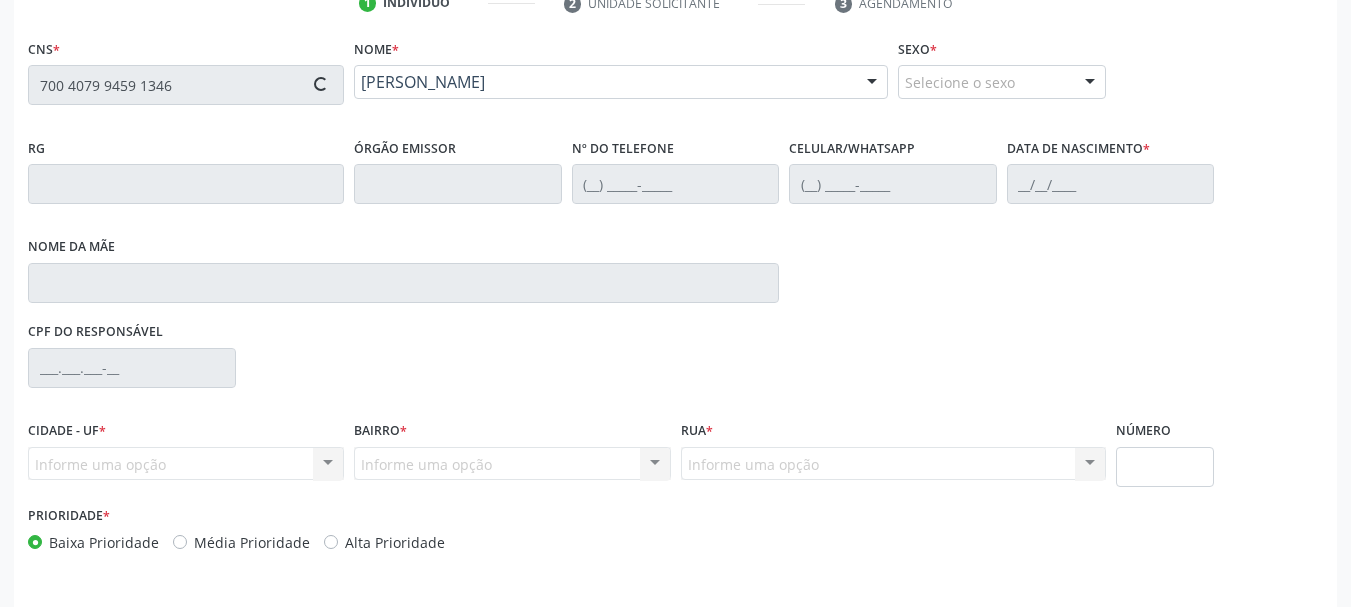 type on "S/N" 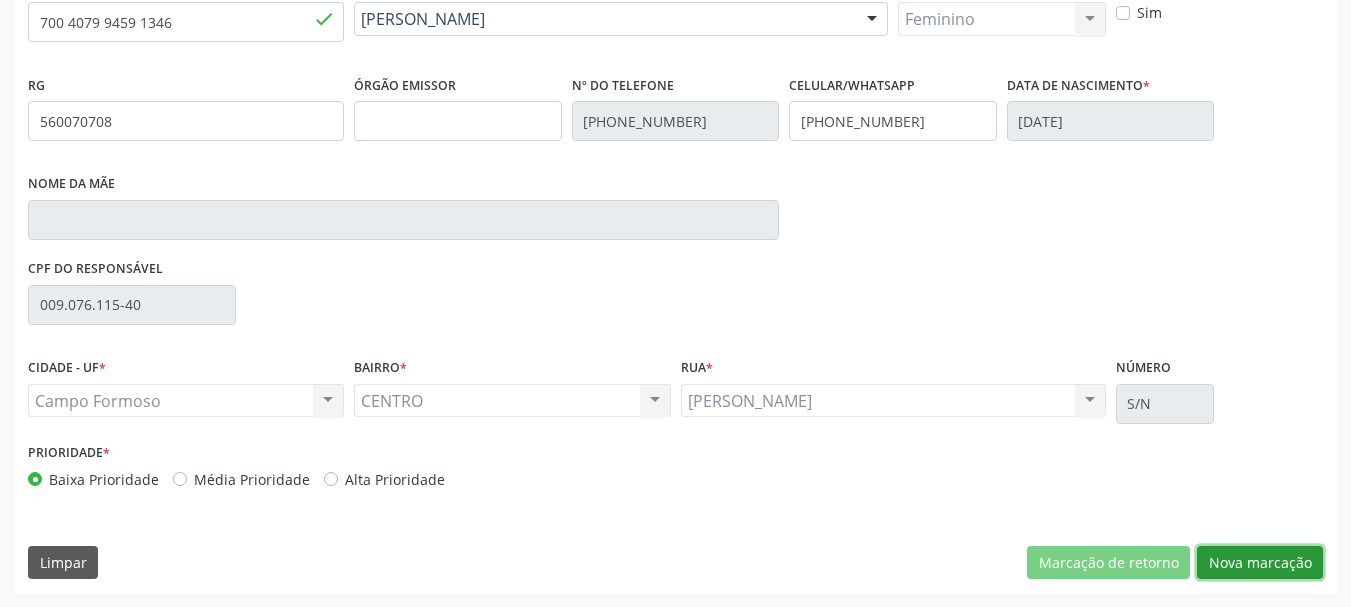 click on "Nova marcação" at bounding box center [1260, 563] 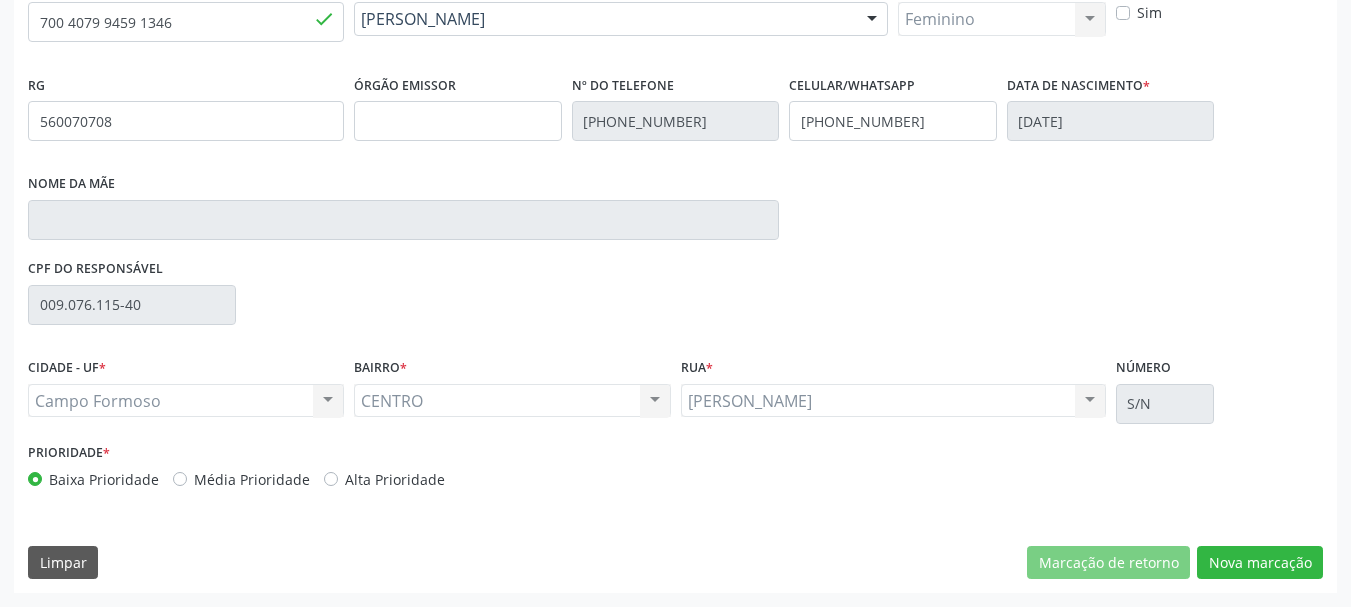 scroll, scrollTop: 299, scrollLeft: 0, axis: vertical 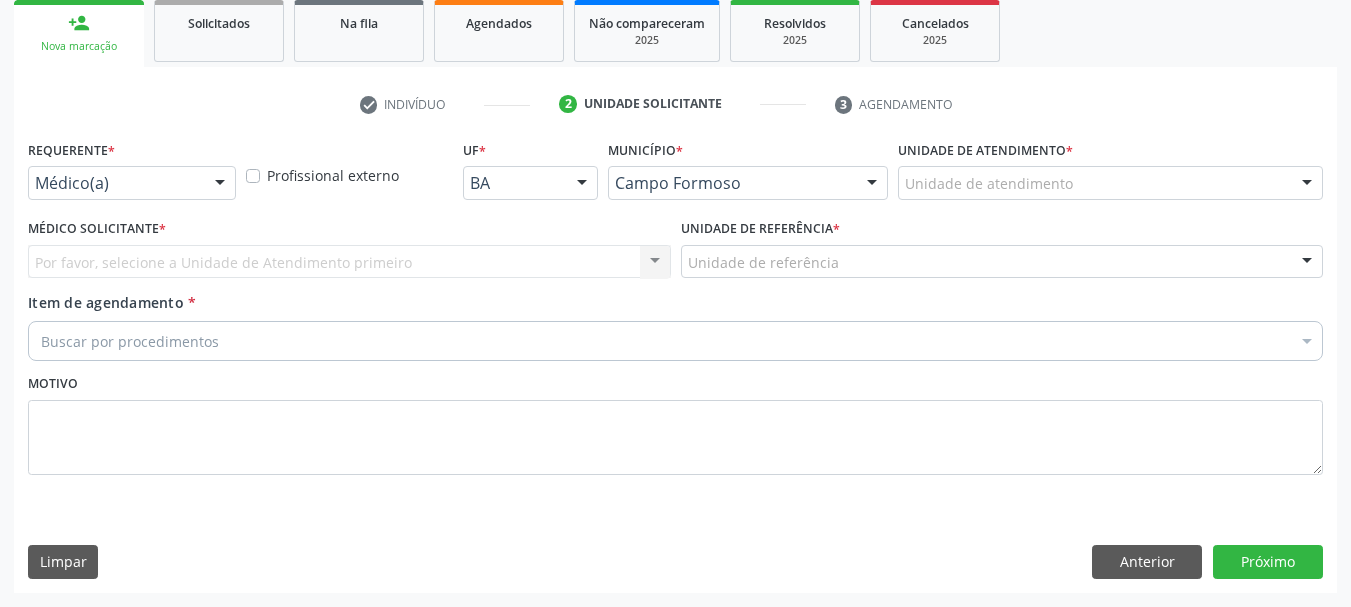 drag, startPoint x: 153, startPoint y: 179, endPoint x: 123, endPoint y: 301, distance: 125.63439 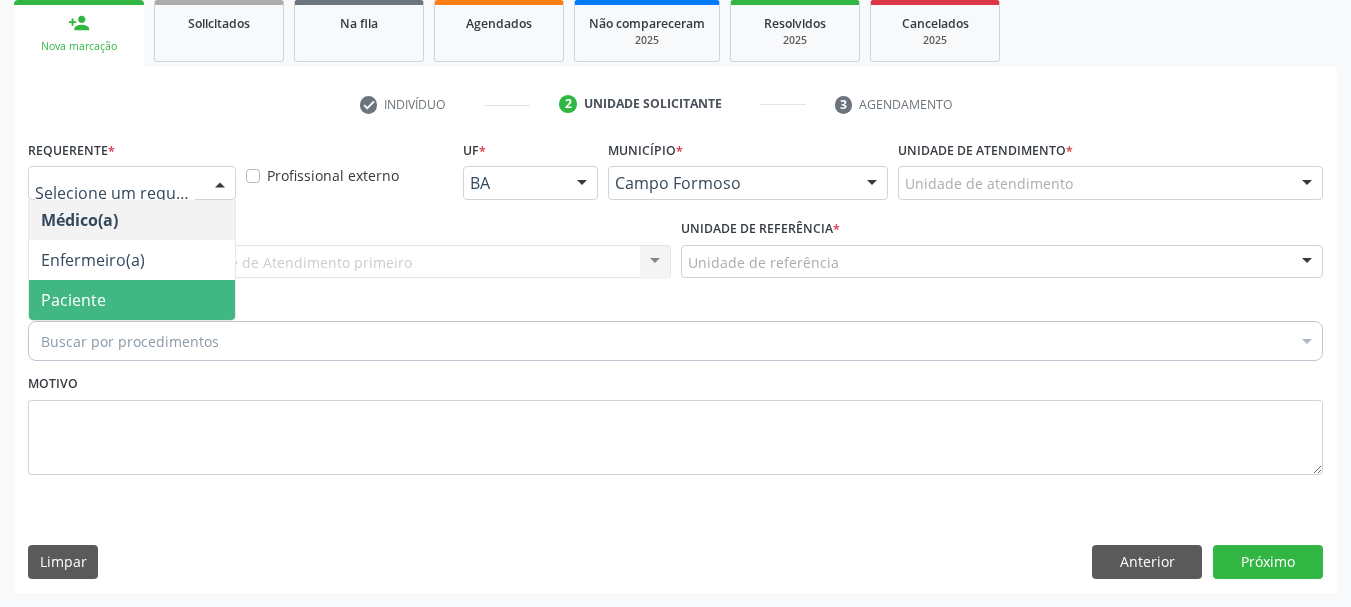 drag, startPoint x: 118, startPoint y: 307, endPoint x: 208, endPoint y: 257, distance: 102.9563 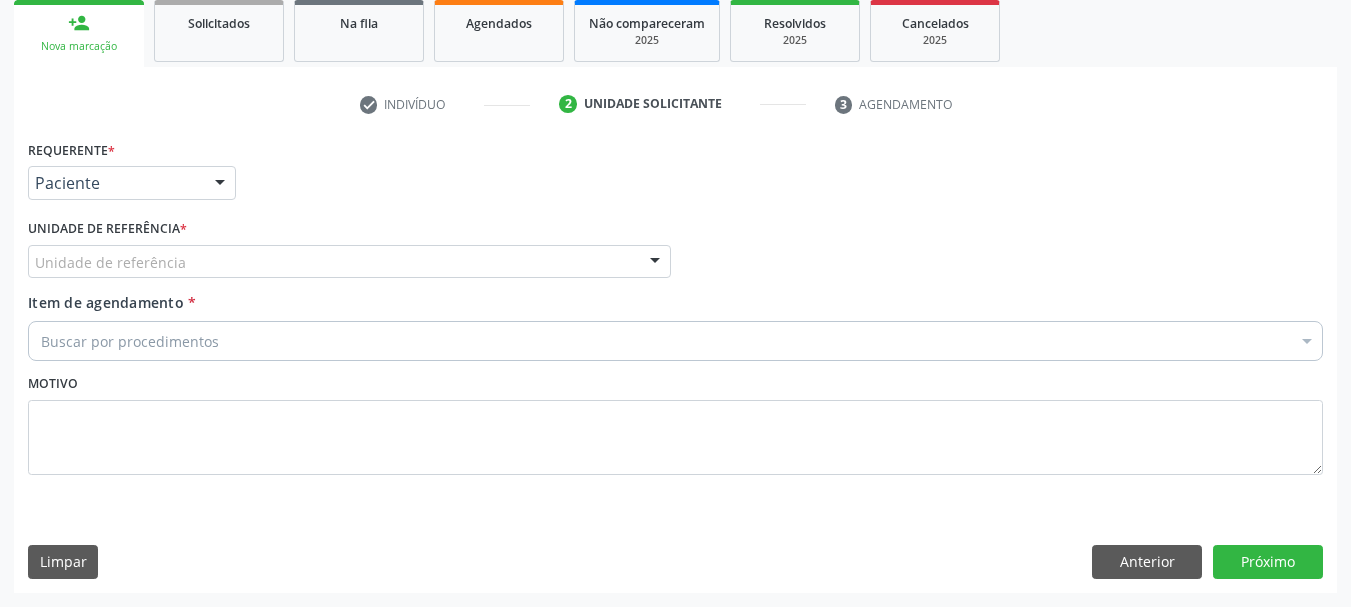 click on "Unidade de referência" at bounding box center [349, 262] 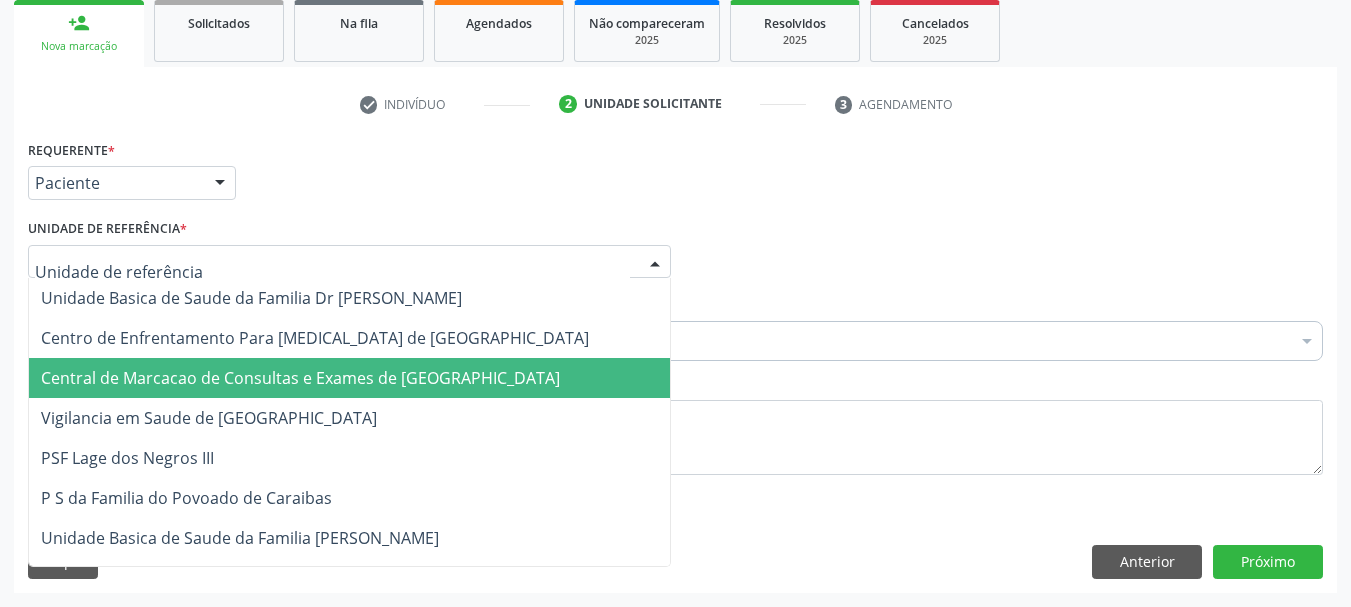 click on "Central de Marcacao de Consultas e Exames de [GEOGRAPHIC_DATA]" at bounding box center (300, 378) 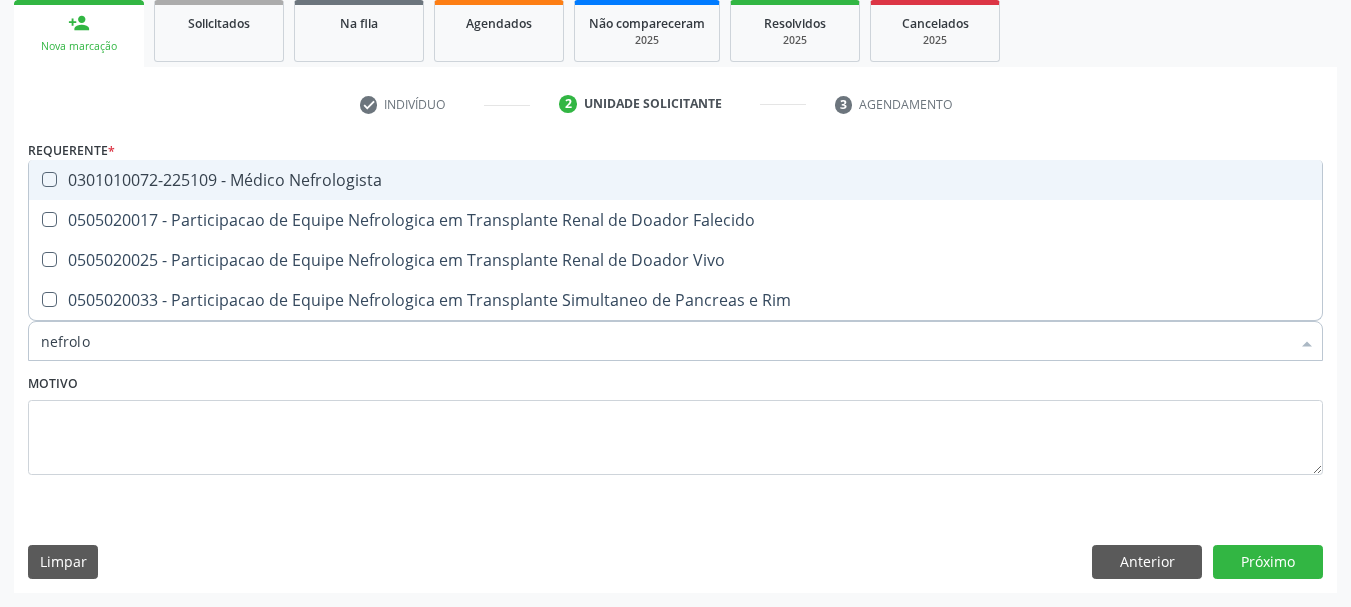 type on "nefrolog" 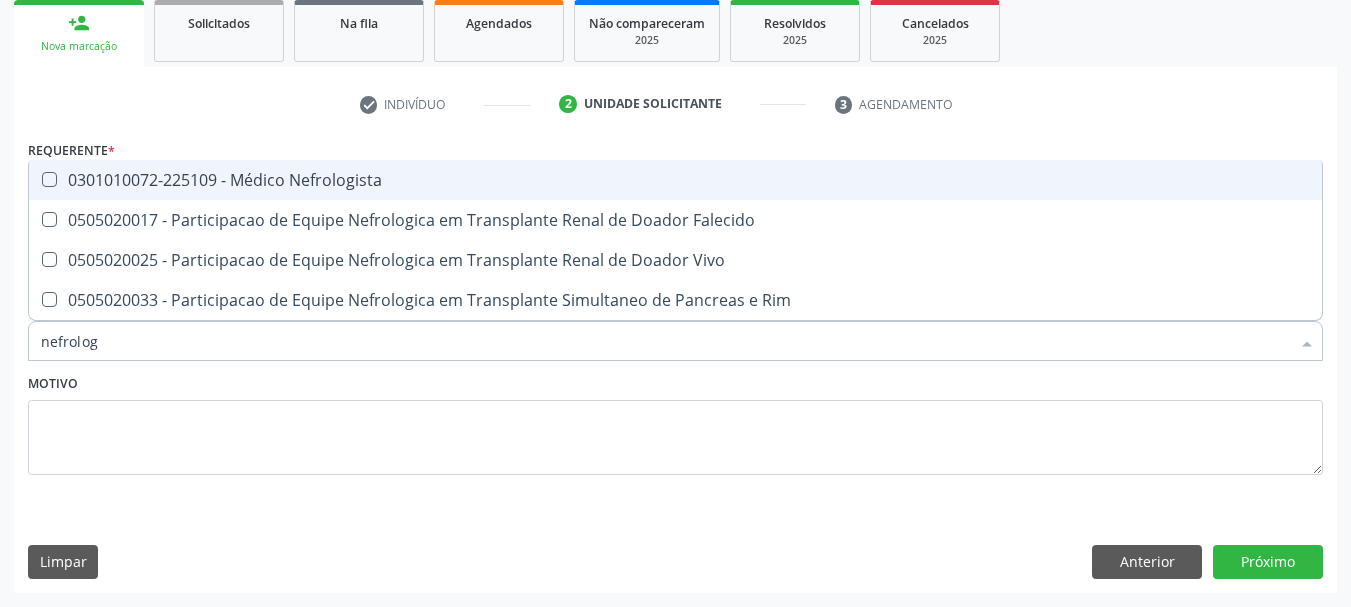 click on "0301010072-225109 - Médico Nefrologista" at bounding box center [675, 180] 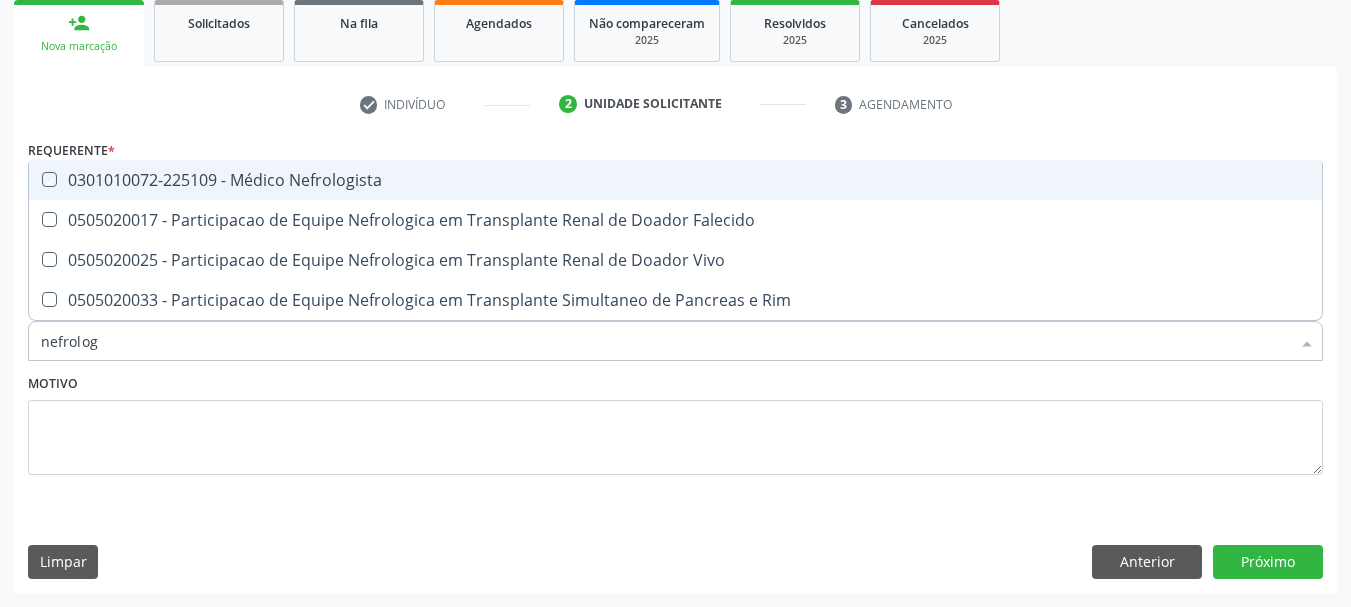 checkbox on "true" 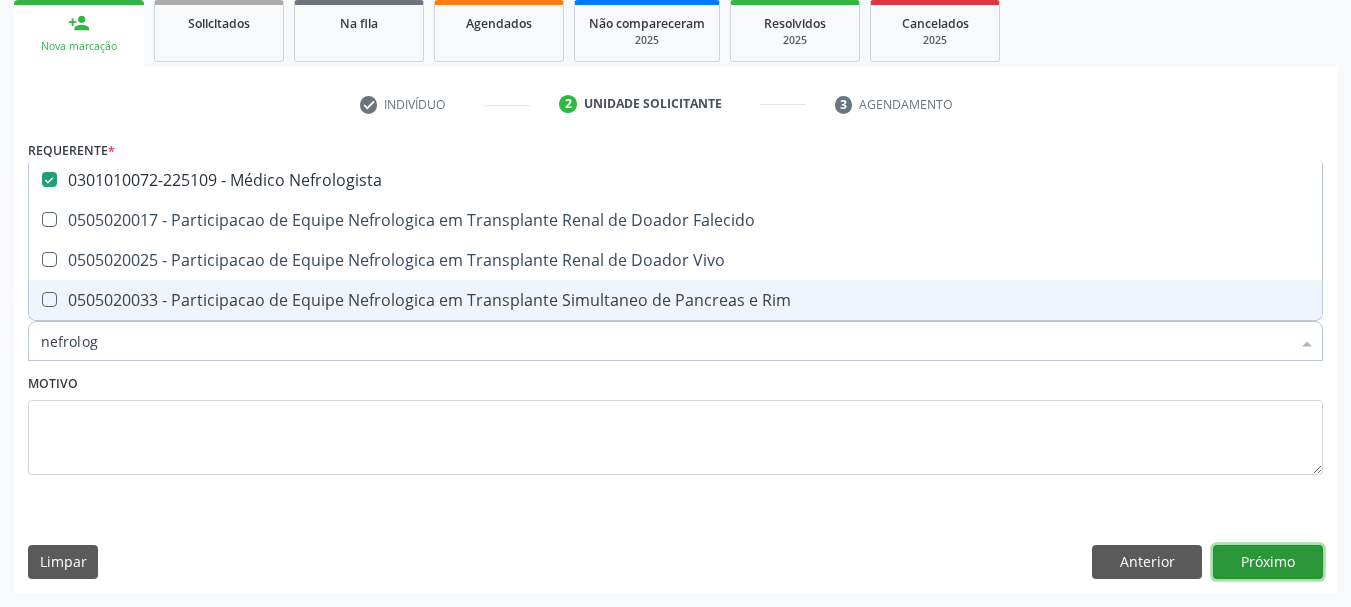 click on "Próximo" at bounding box center (1268, 562) 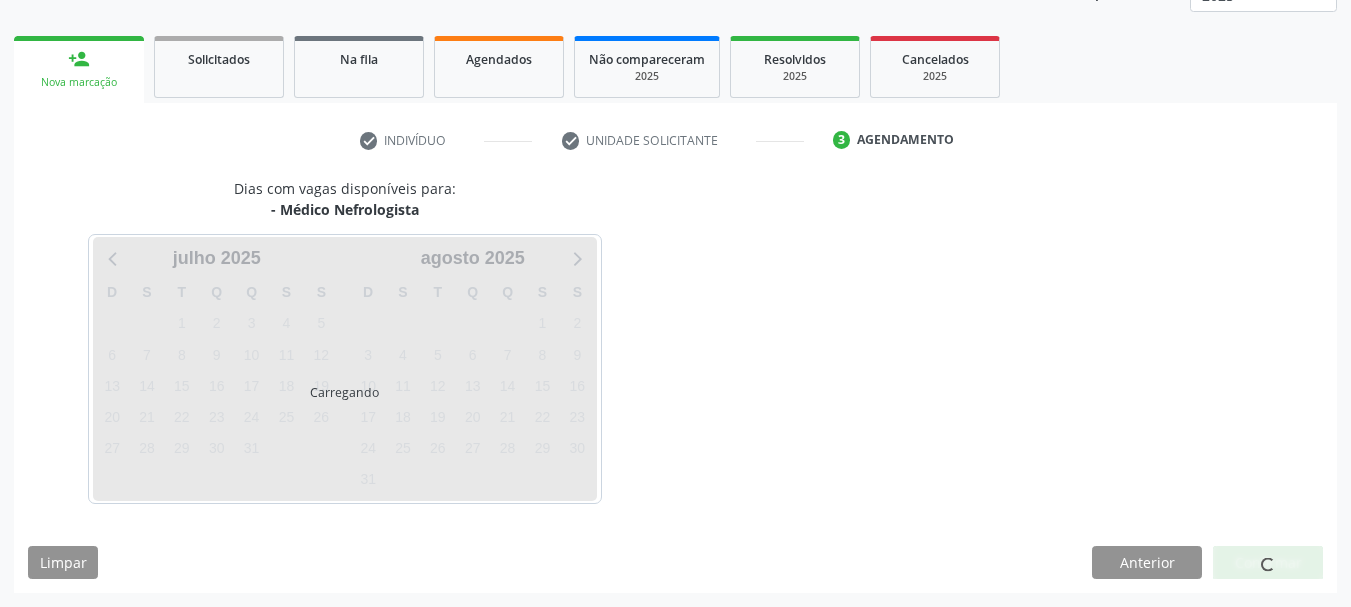scroll, scrollTop: 263, scrollLeft: 0, axis: vertical 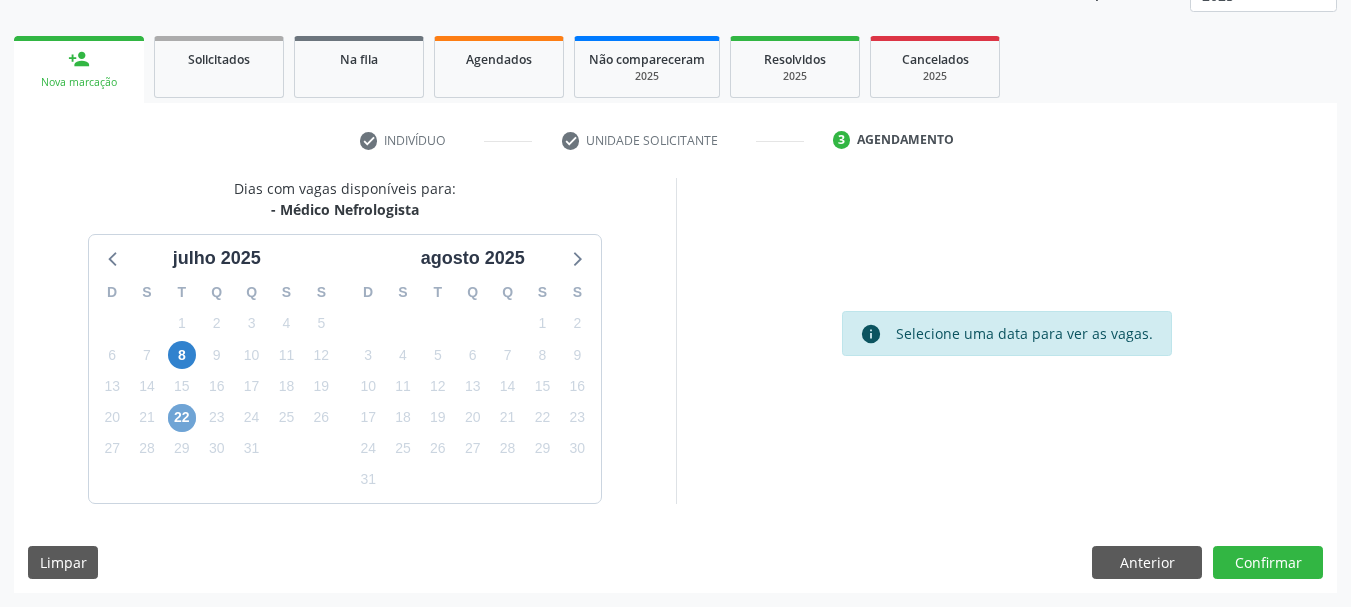 click on "22" at bounding box center (182, 418) 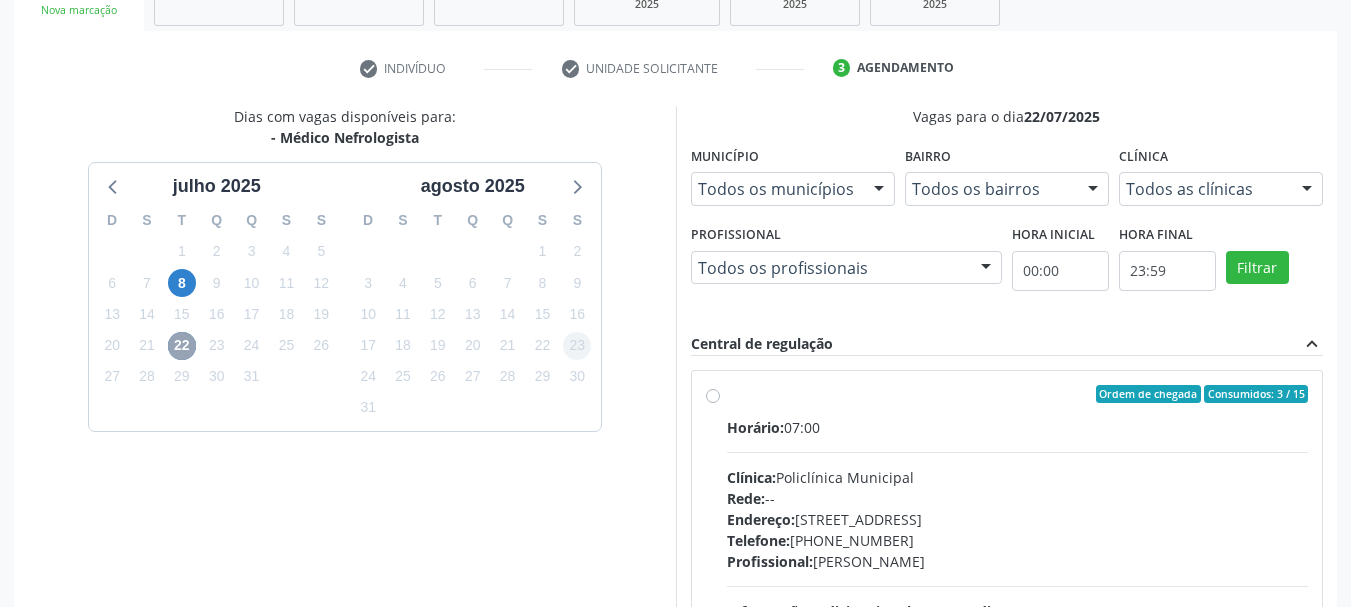 scroll, scrollTop: 552, scrollLeft: 0, axis: vertical 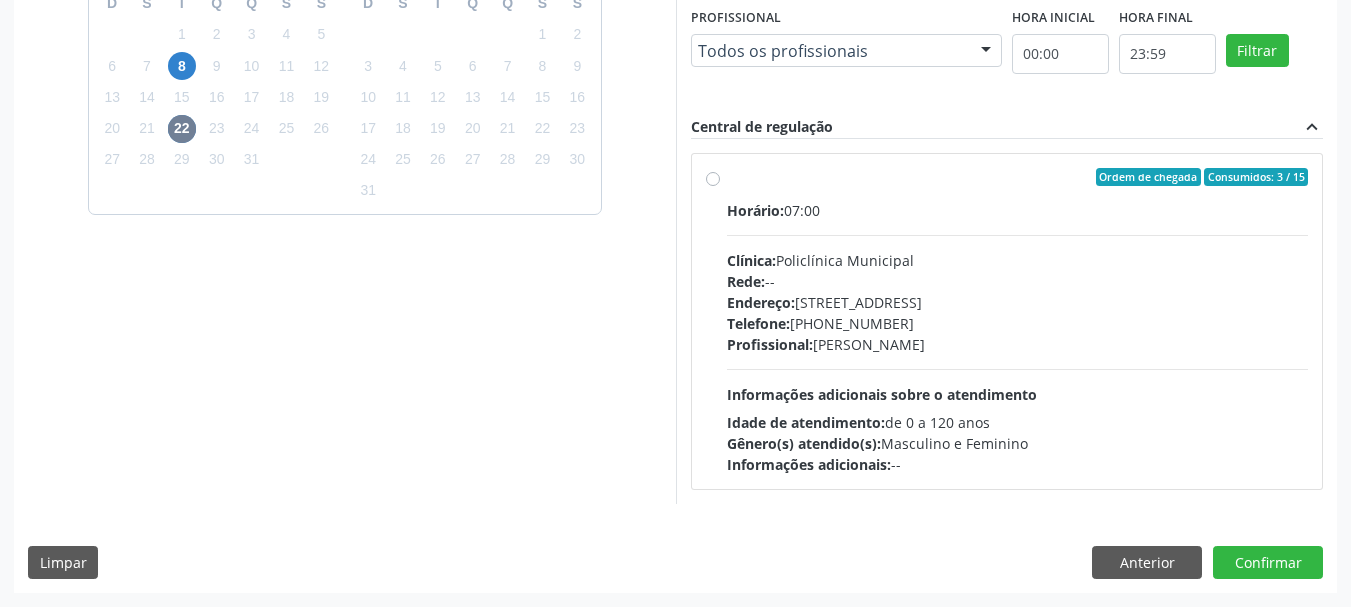 click on "Profissional:
[PERSON_NAME]" at bounding box center [1018, 344] 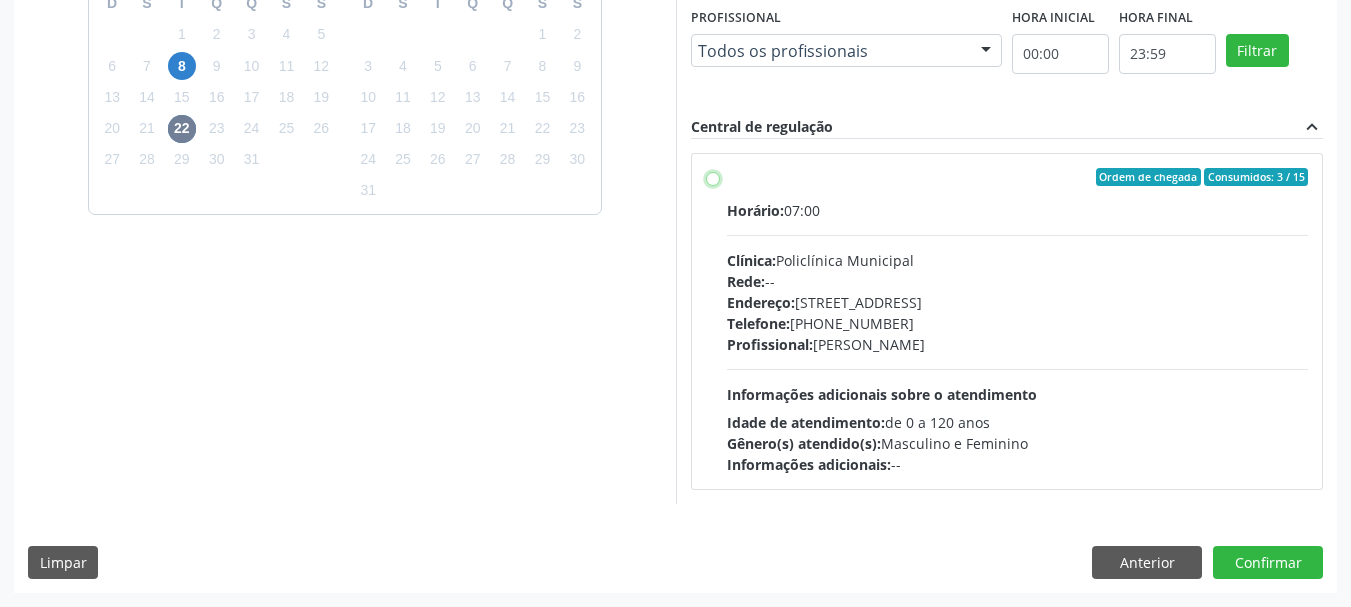 click on "Ordem de chegada
Consumidos: 3 / 15
Horário:   07:00
Clínica:  Policlínica Municipal
Rede:
--
Endereço:   [STREET_ADDRESS]
Telefone:   [PHONE_NUMBER]
Profissional:
[PERSON_NAME]
Informações adicionais sobre o atendimento
Idade de atendimento:
de 0 a 120 anos
Gênero(s) atendido(s):
Masculino e Feminino
Informações adicionais:
--" at bounding box center (713, 177) 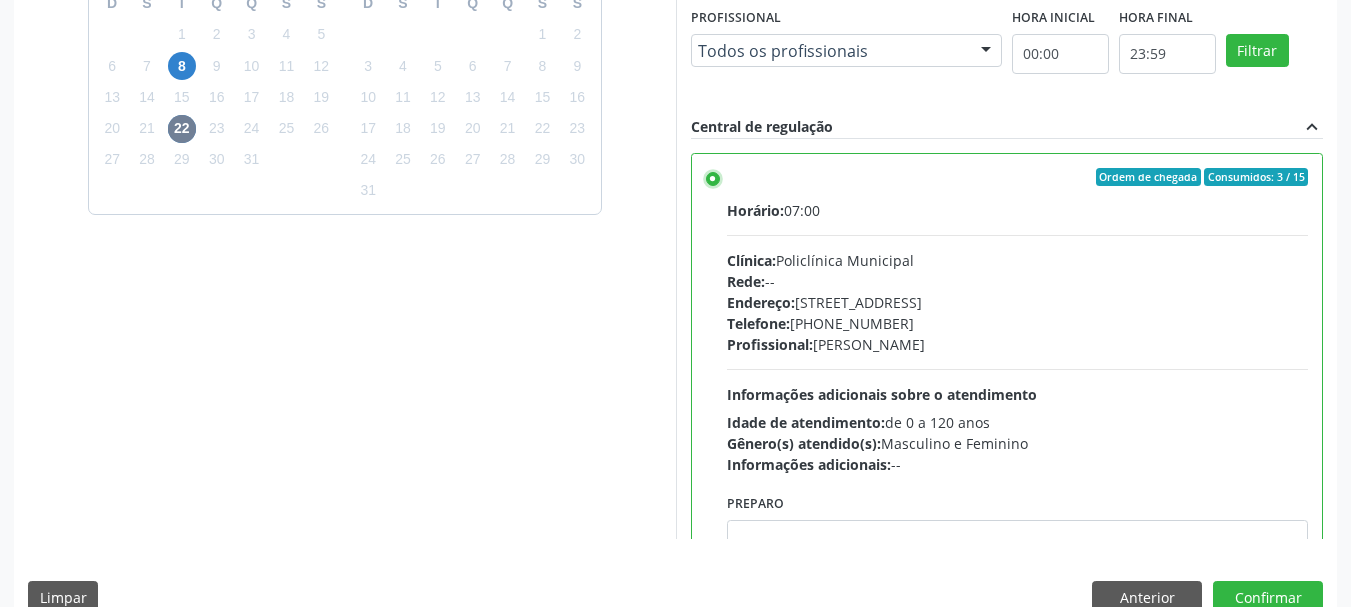 scroll, scrollTop: 99, scrollLeft: 0, axis: vertical 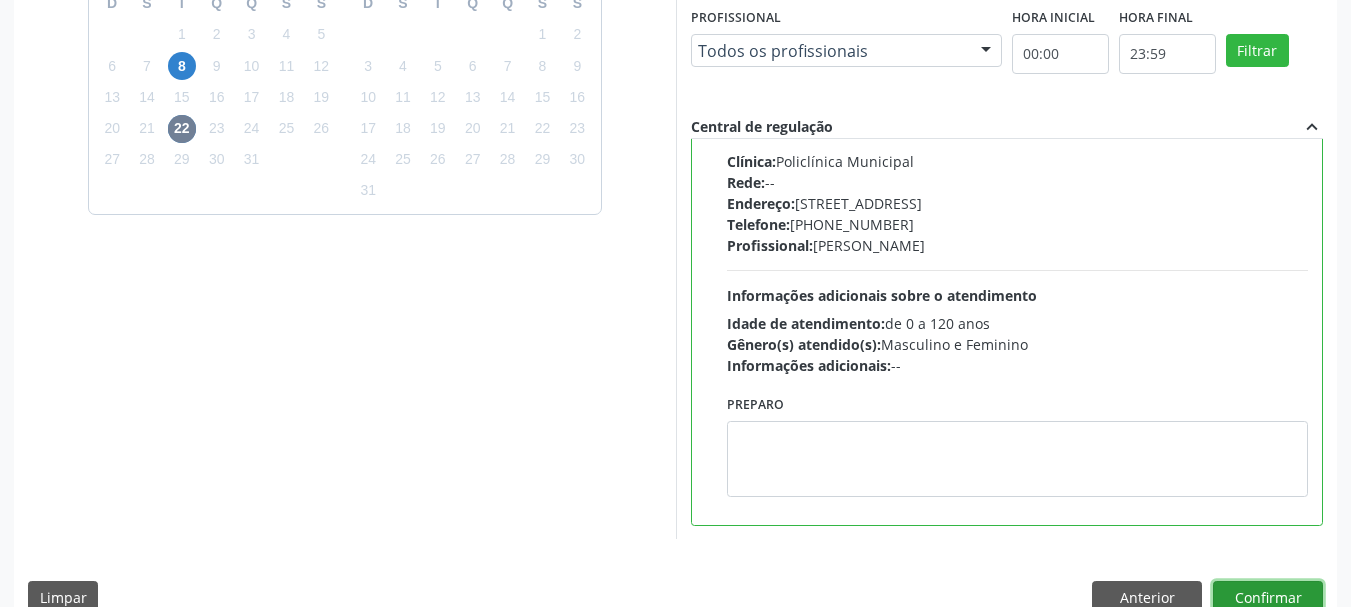 click on "Confirmar" at bounding box center (1268, 598) 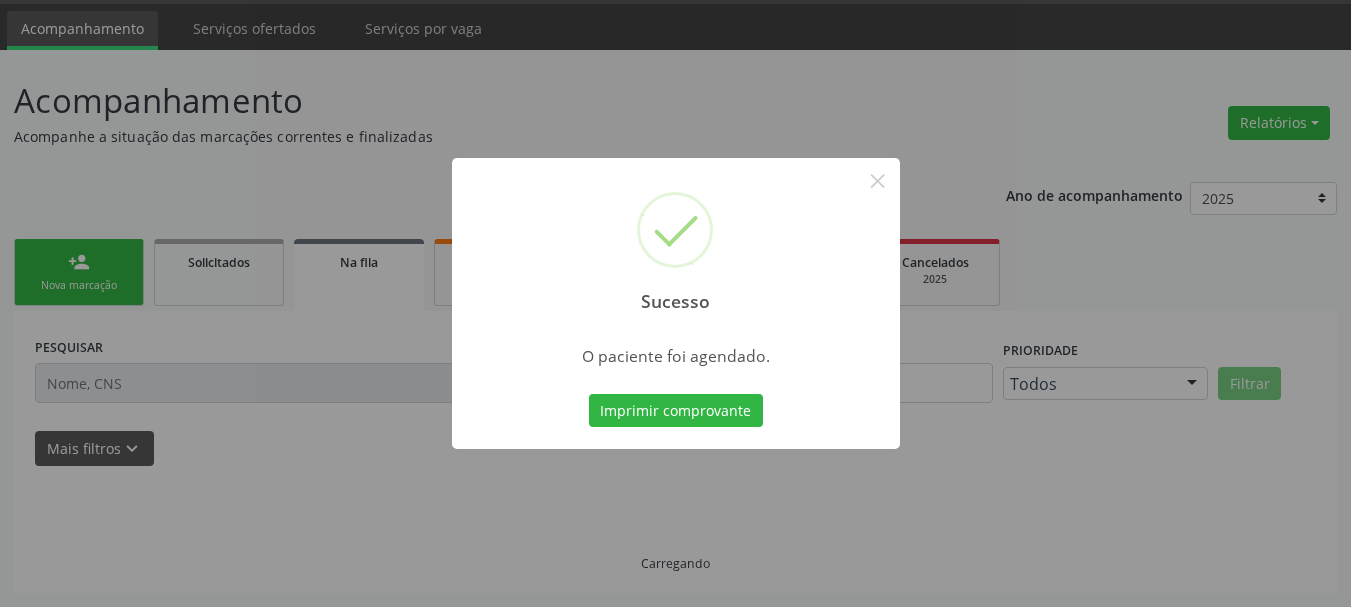 scroll, scrollTop: 60, scrollLeft: 0, axis: vertical 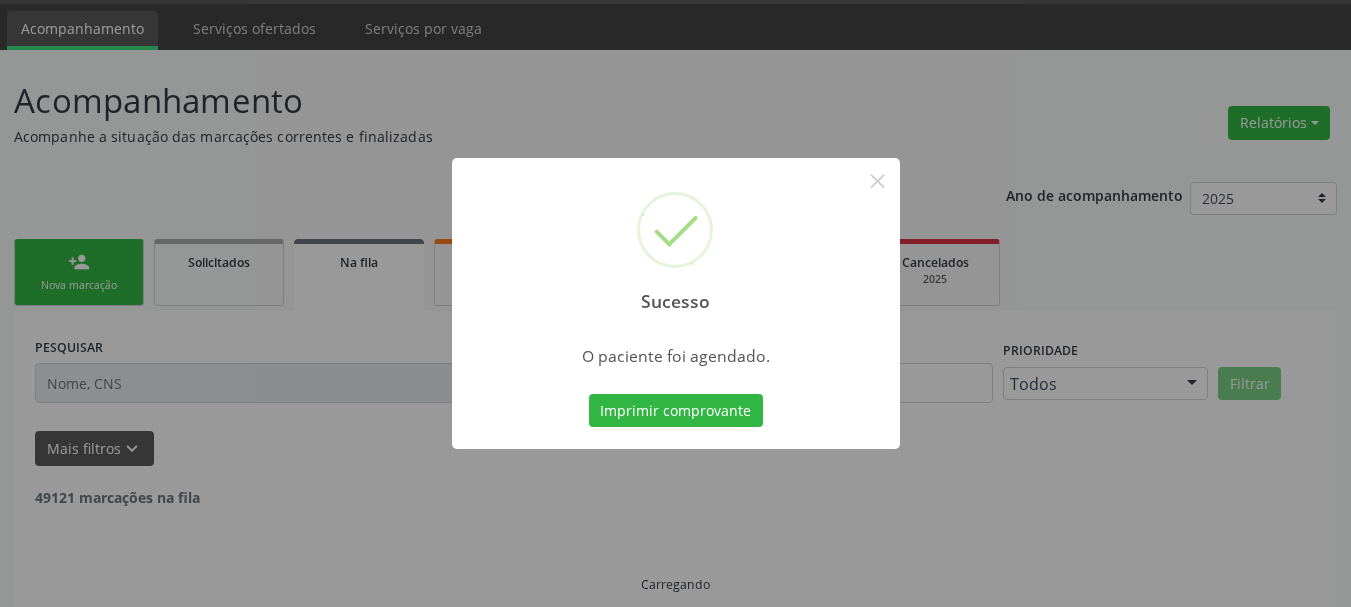 type 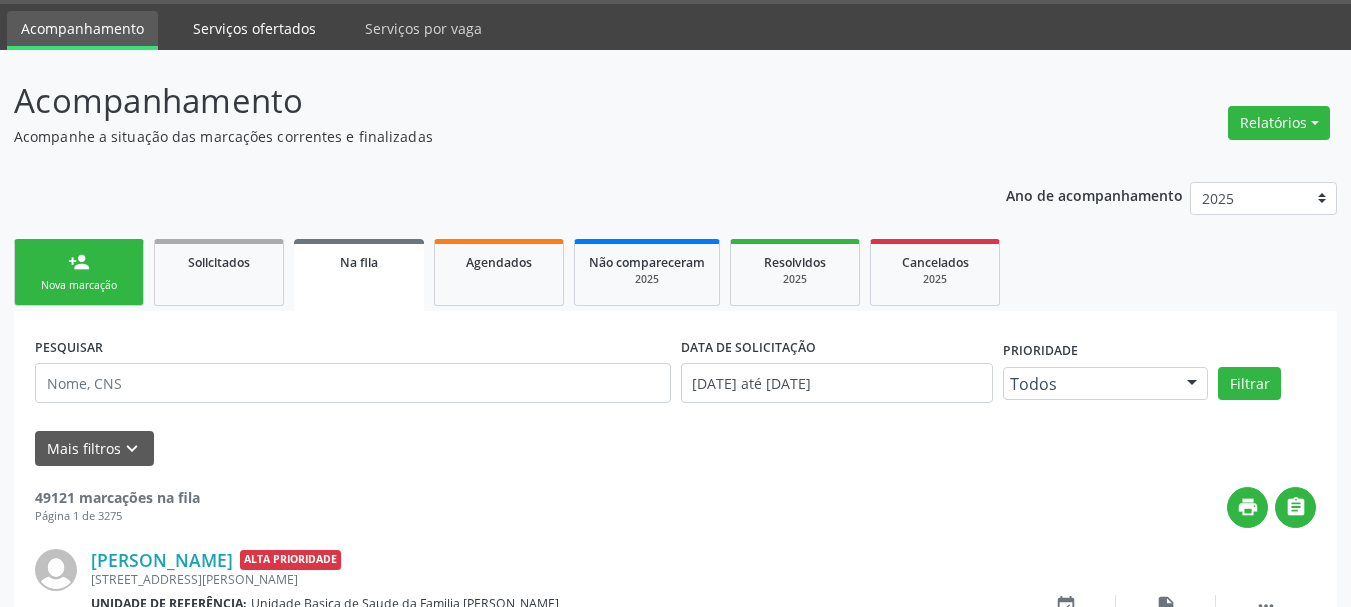click on "Serviços ofertados" at bounding box center [254, 28] 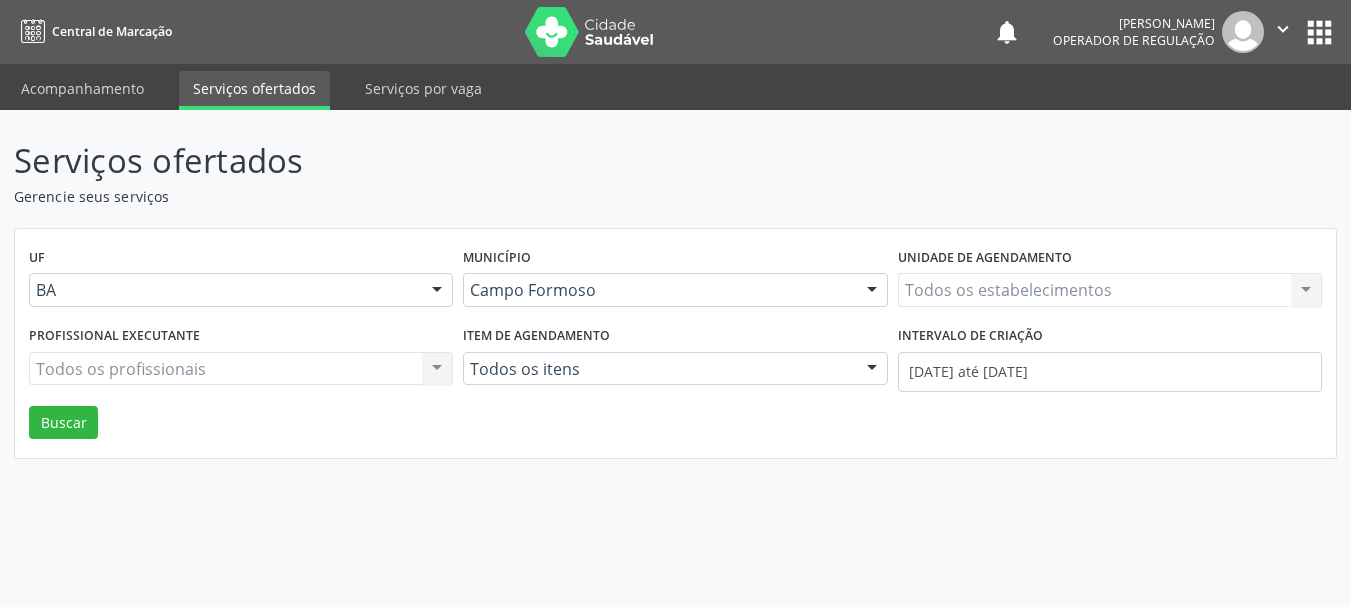 scroll, scrollTop: 0, scrollLeft: 0, axis: both 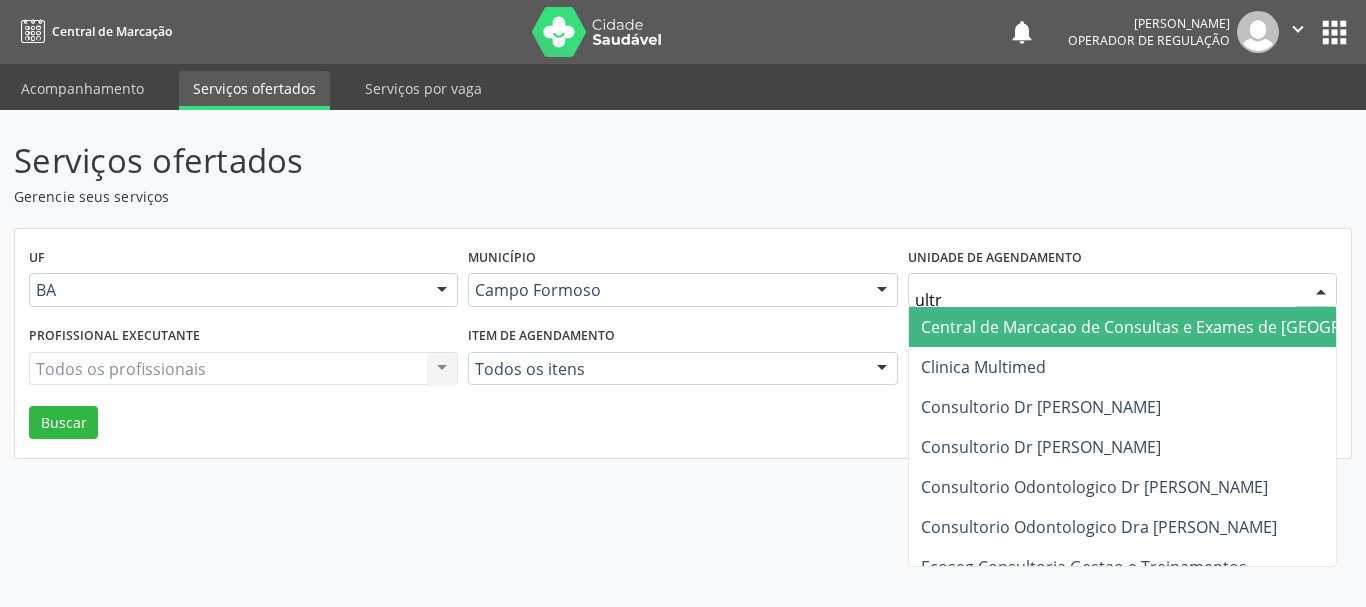 type on "ultra" 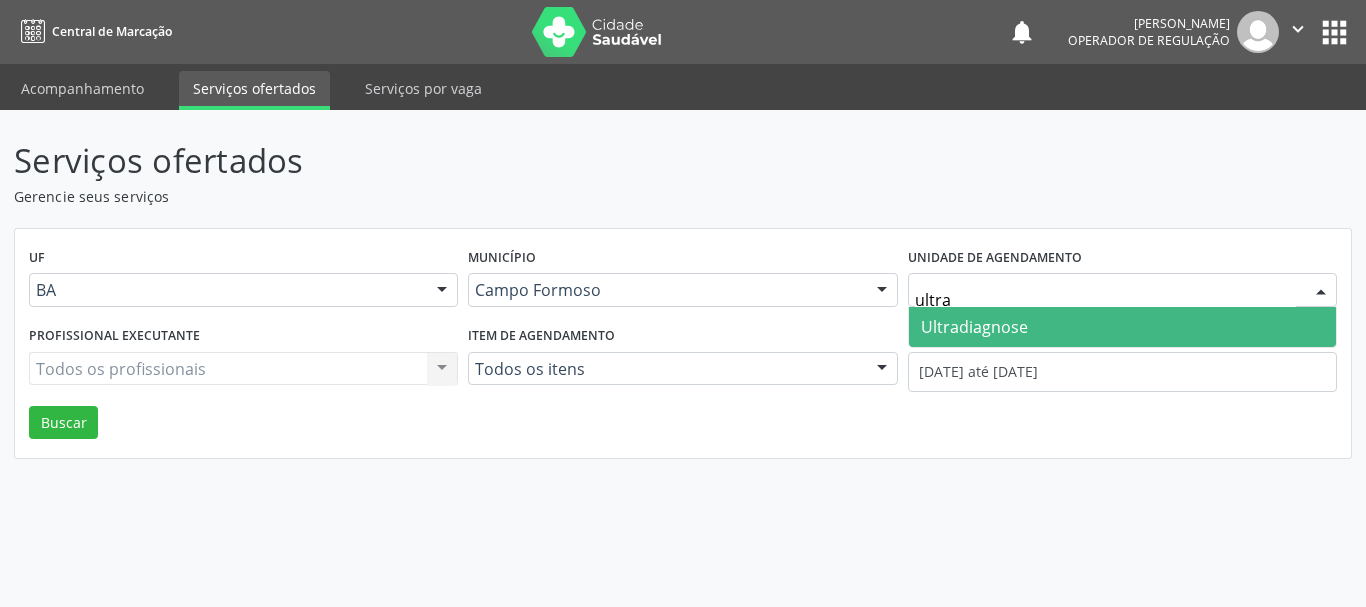 click on "Ultradiagnose" at bounding box center [1122, 327] 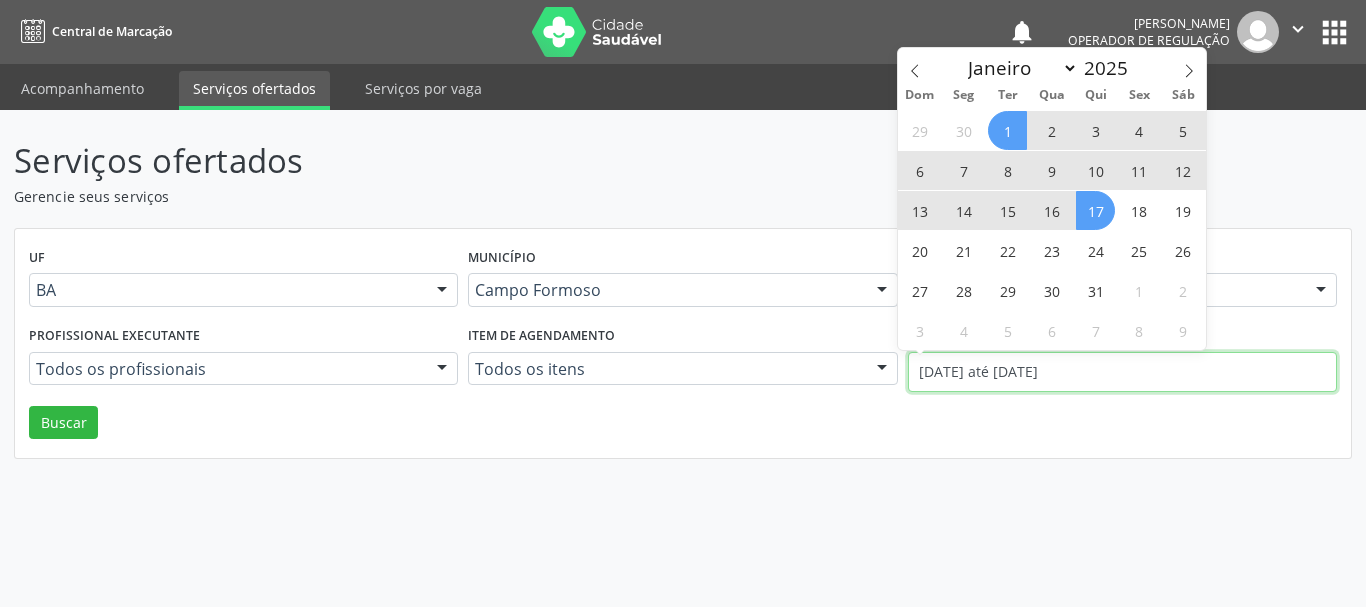 click on "[DATE] até [DATE]" at bounding box center (1122, 372) 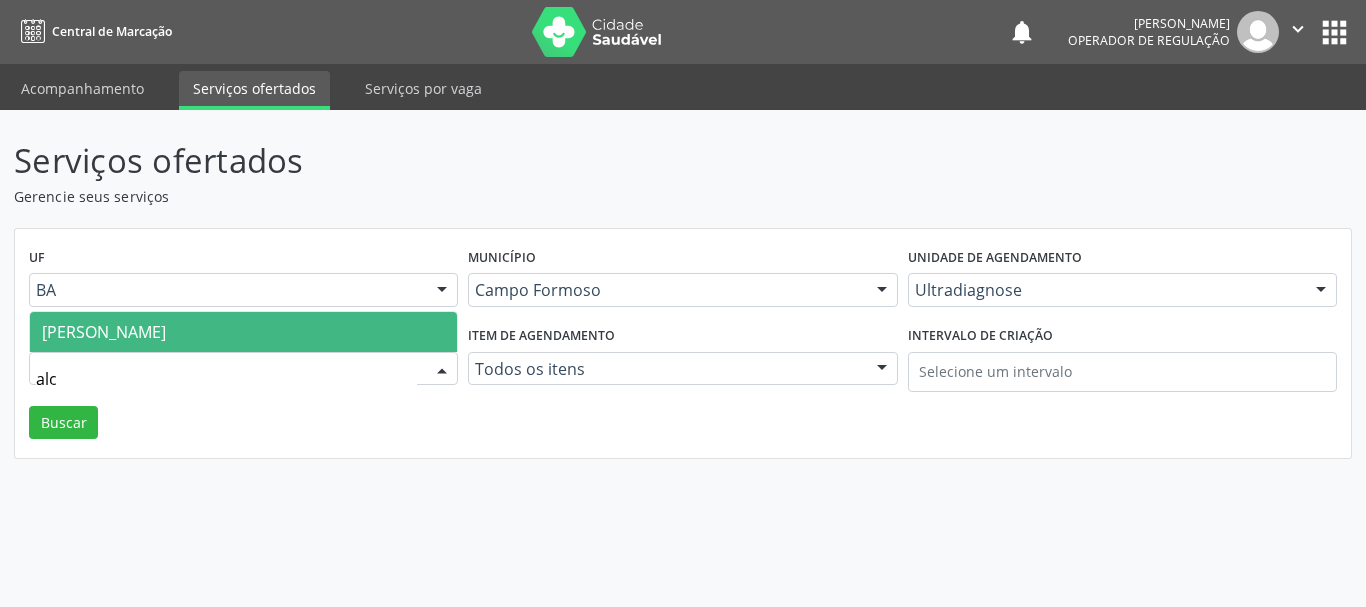 type on "alci" 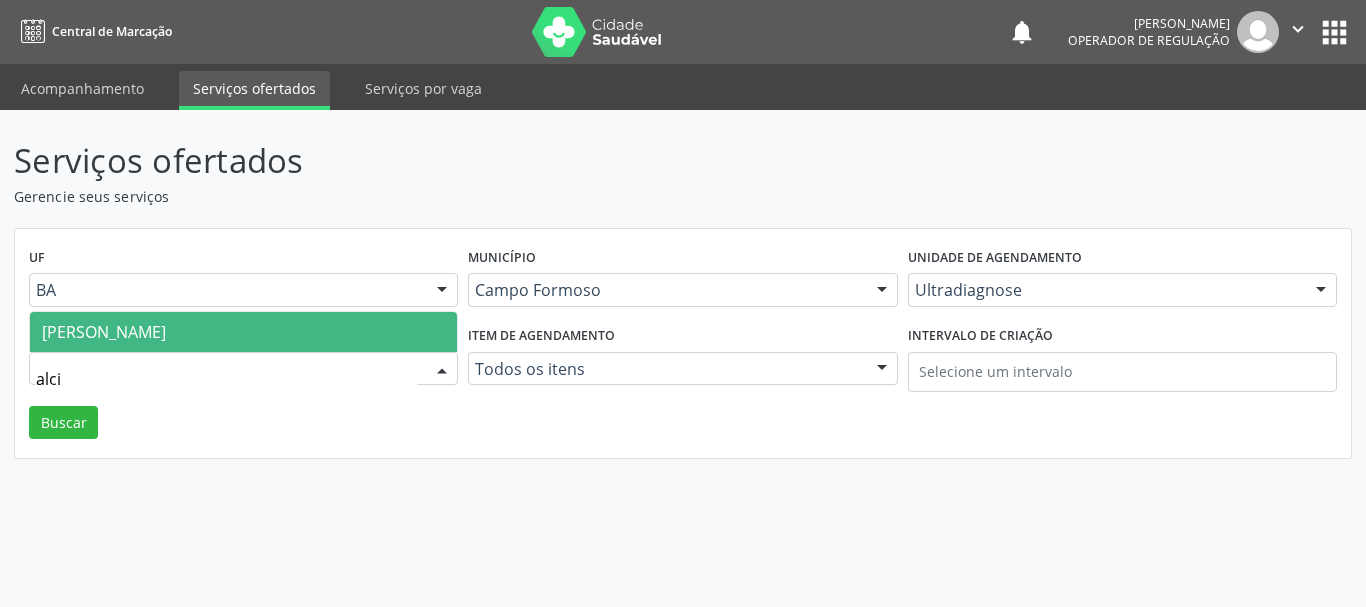 drag, startPoint x: 386, startPoint y: 336, endPoint x: 334, endPoint y: 355, distance: 55.362442 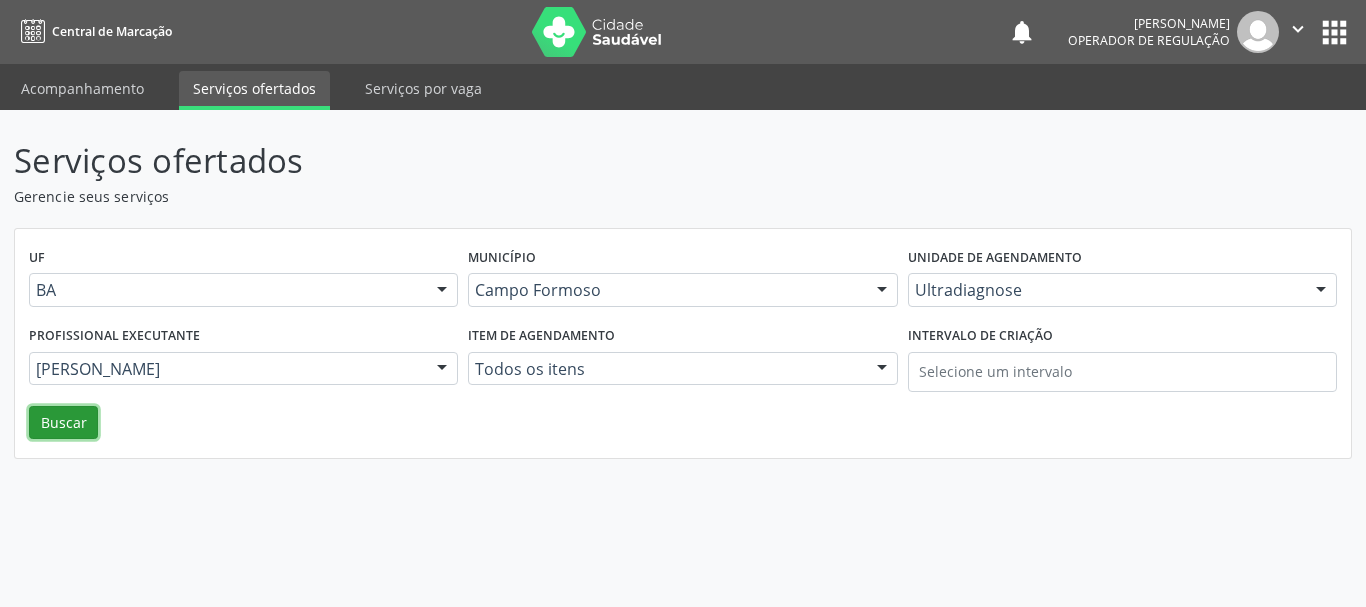 click on "Buscar" at bounding box center (63, 423) 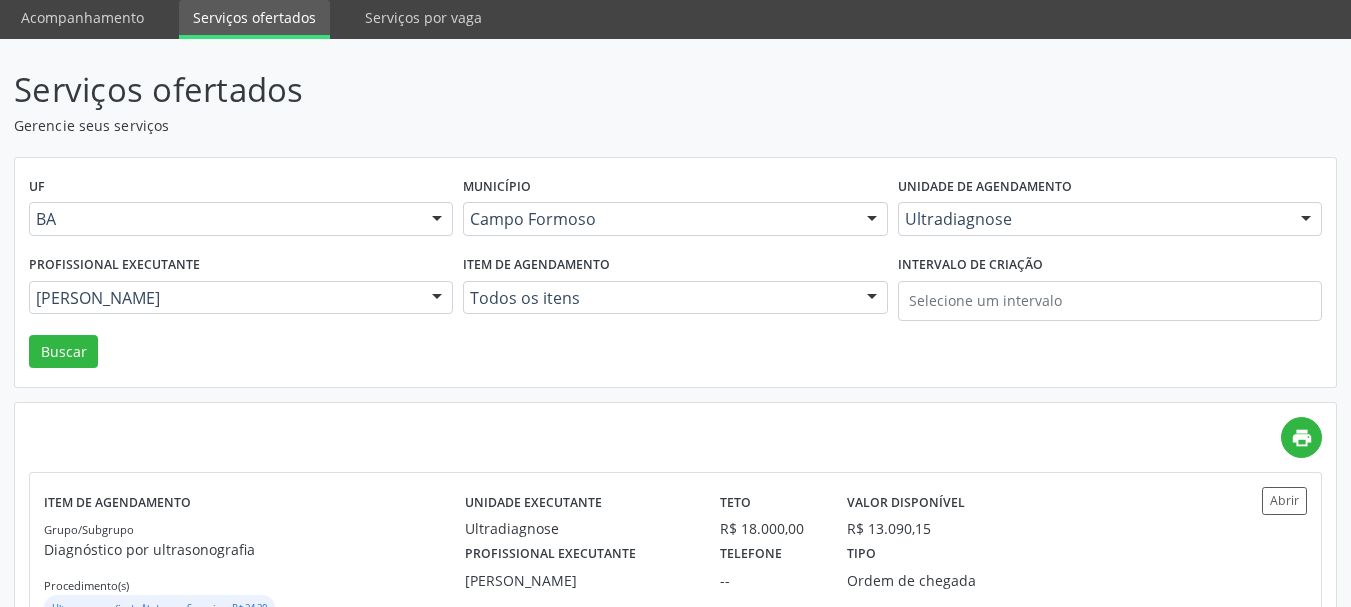 scroll, scrollTop: 300, scrollLeft: 0, axis: vertical 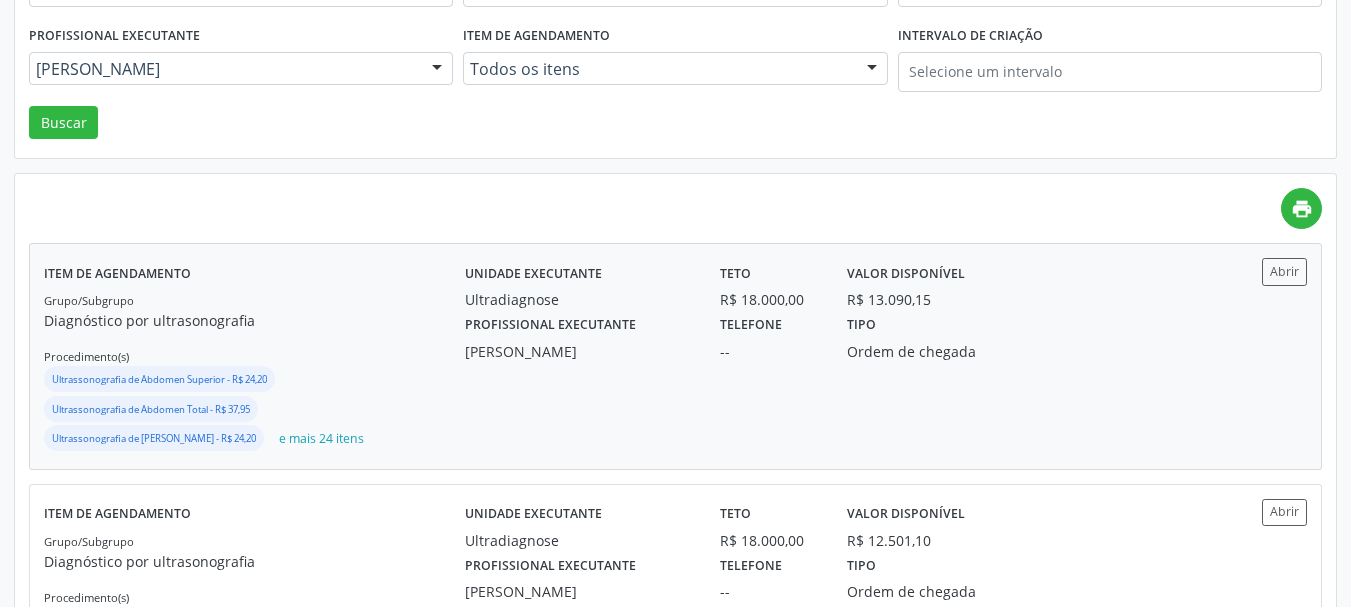 click on "Profissional executante
[PERSON_NAME]" at bounding box center [578, 336] 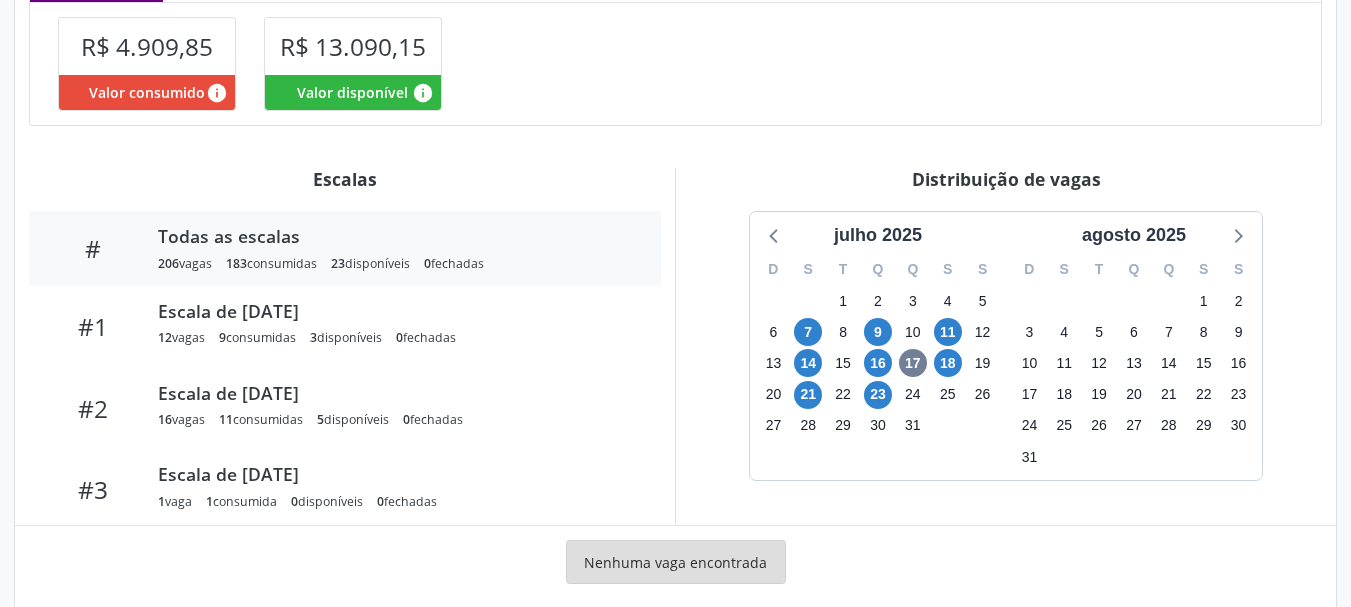 scroll, scrollTop: 608, scrollLeft: 0, axis: vertical 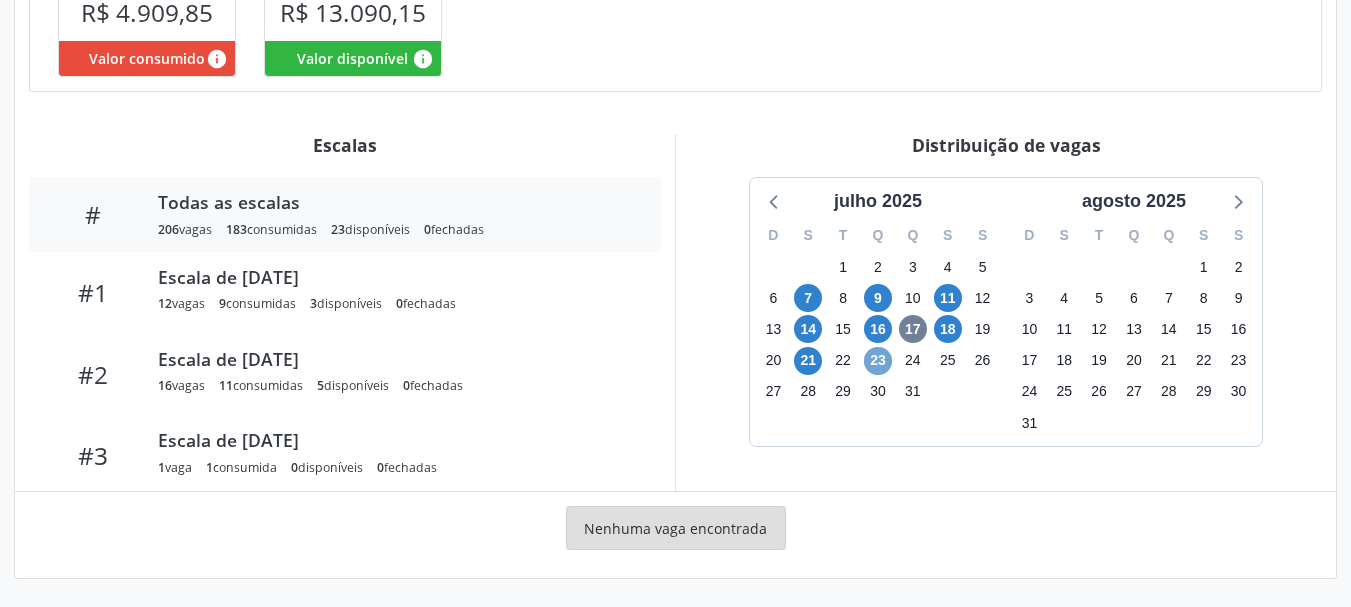click on "23" at bounding box center (878, 361) 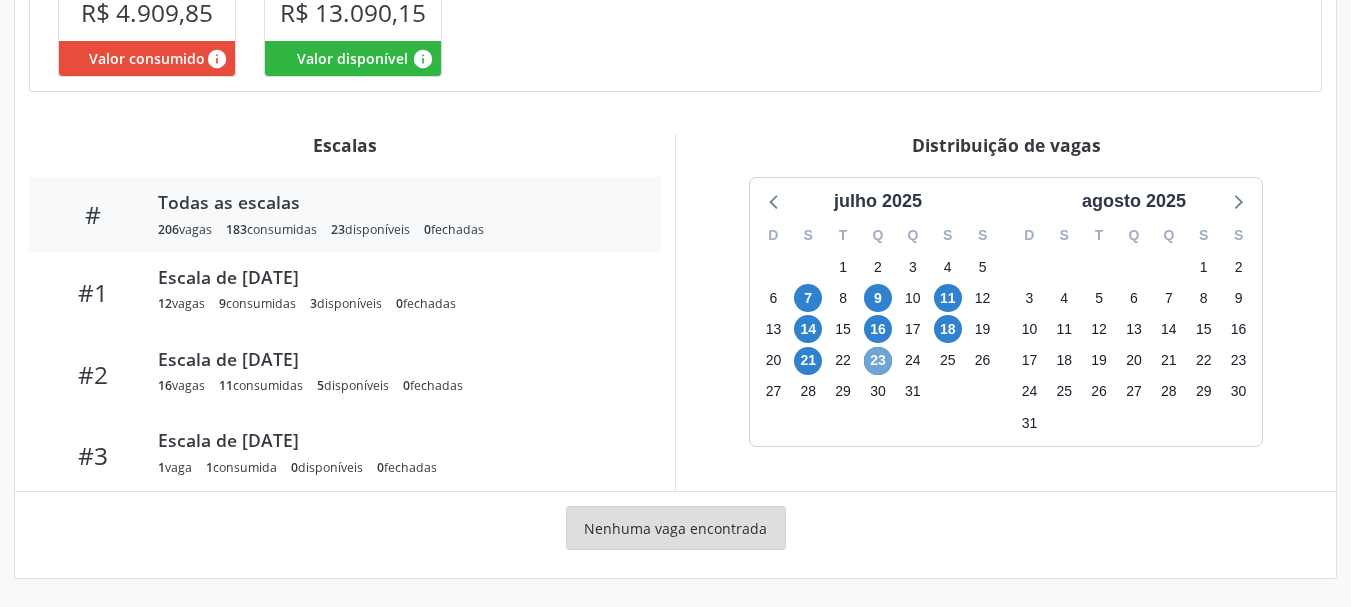 click on "23" at bounding box center (878, 361) 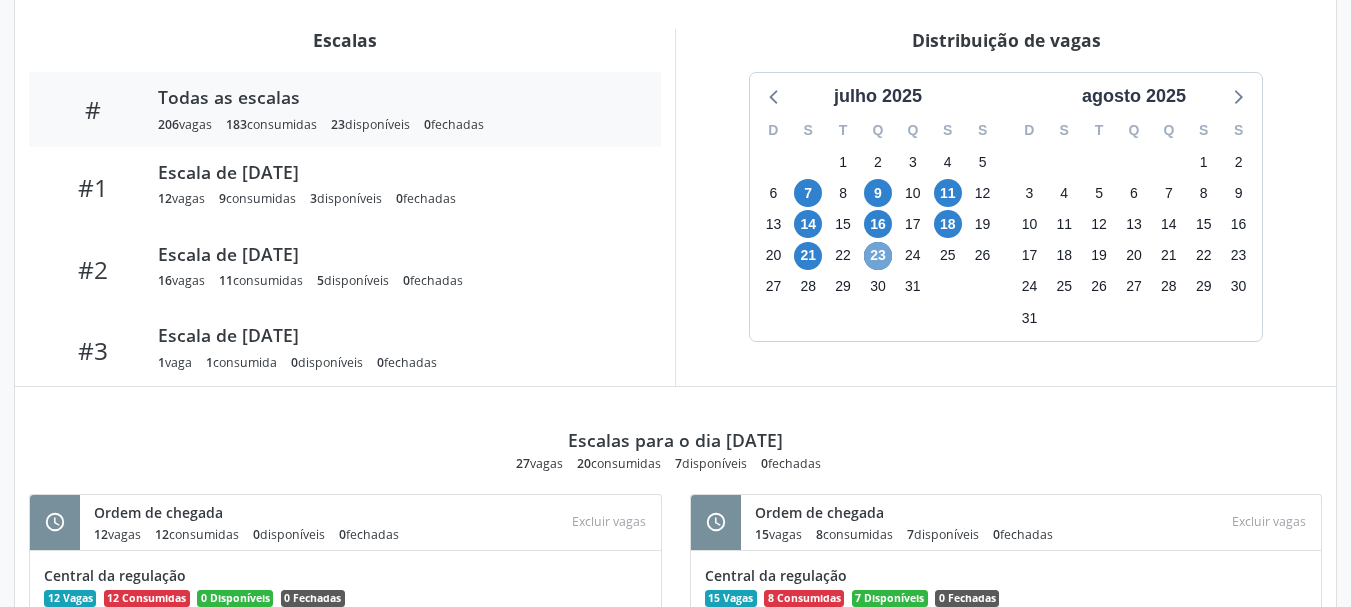 scroll, scrollTop: 920, scrollLeft: 0, axis: vertical 